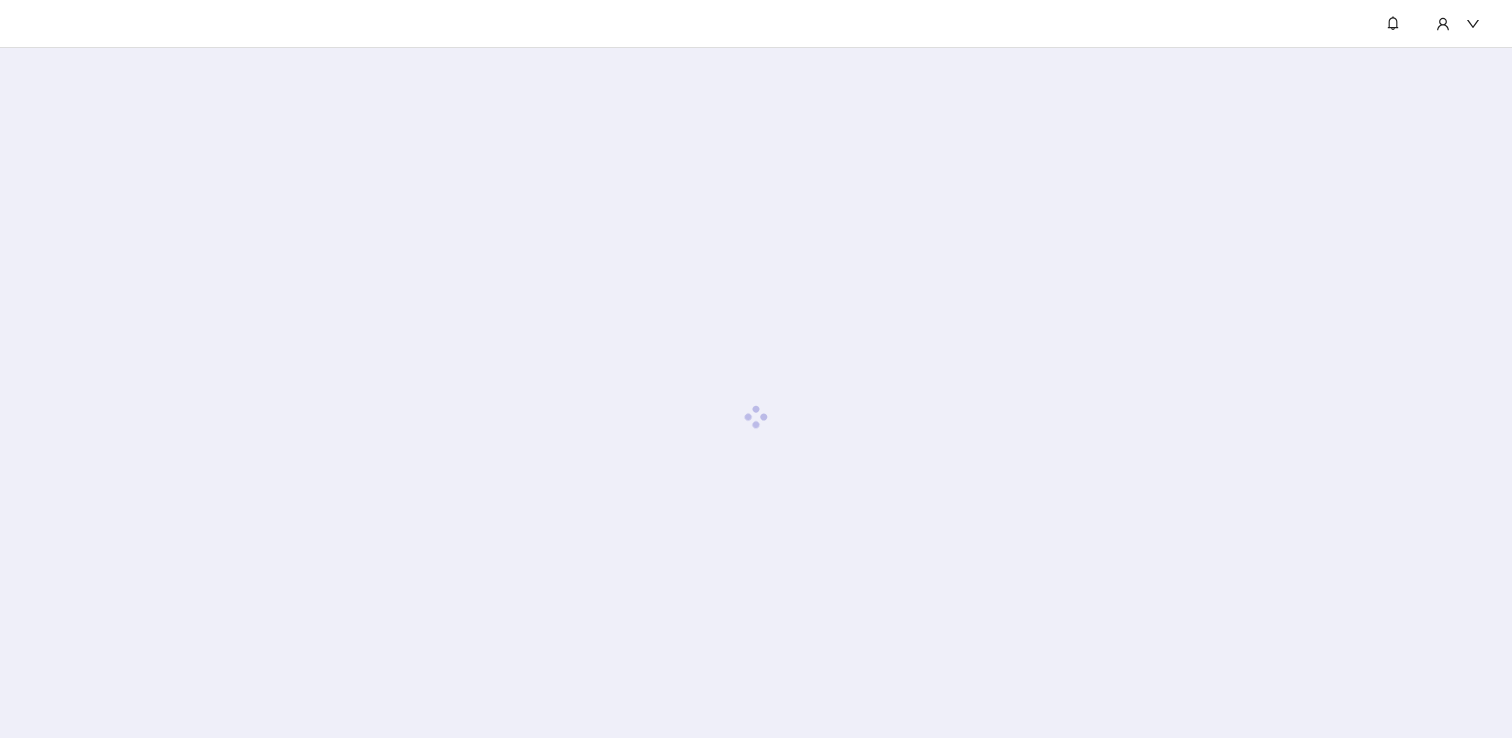 scroll, scrollTop: 0, scrollLeft: 0, axis: both 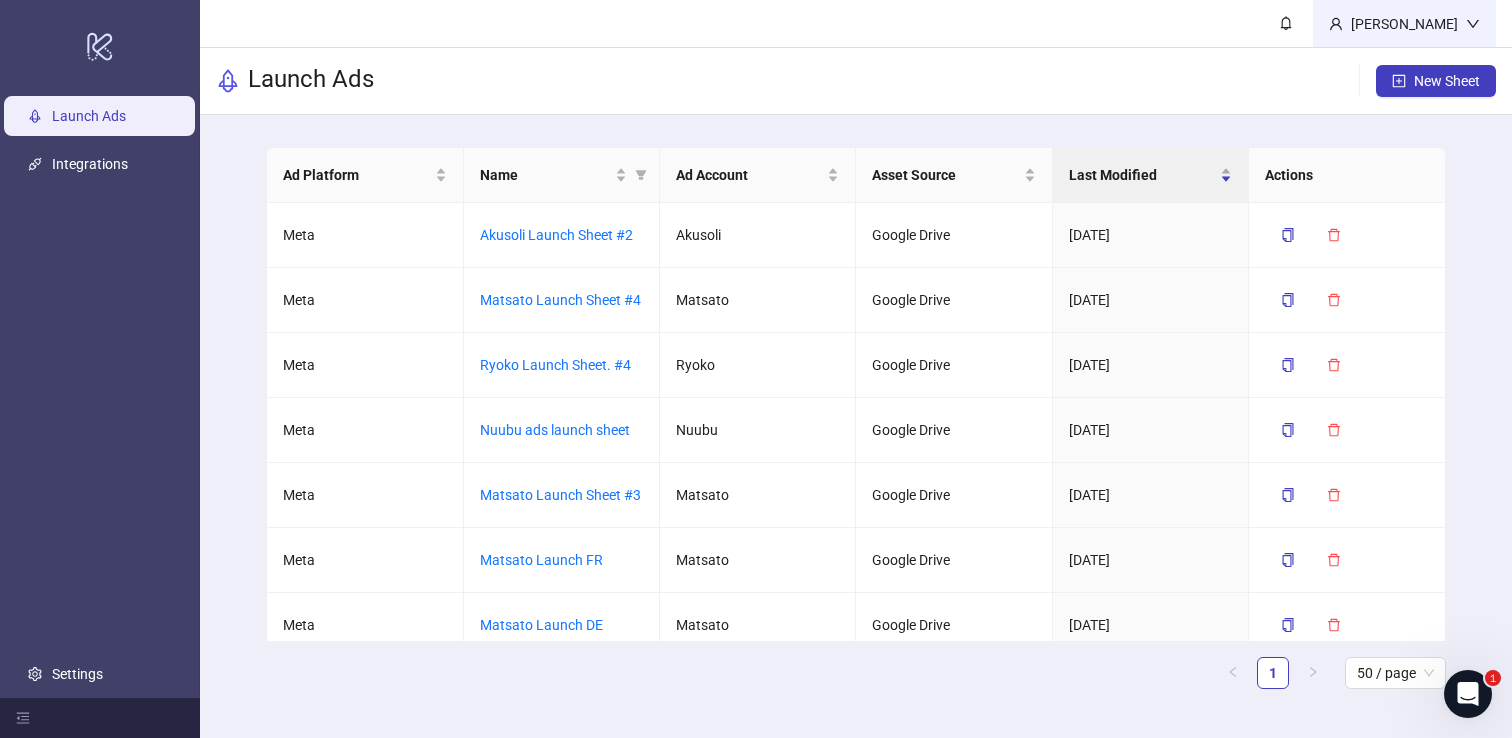 click on "[PERSON_NAME]" at bounding box center [1404, 24] 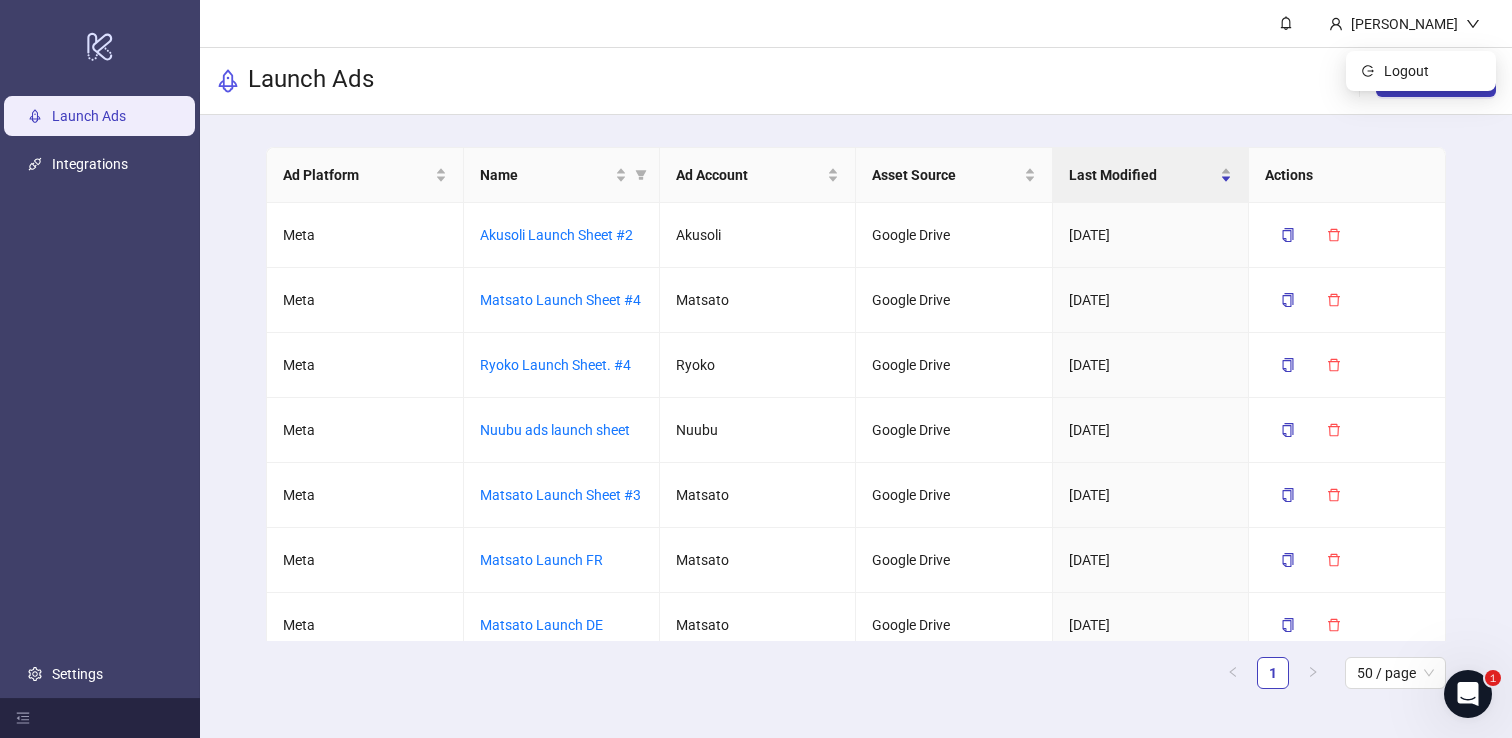 click on "Launch Ads New Sheet" at bounding box center [856, 81] 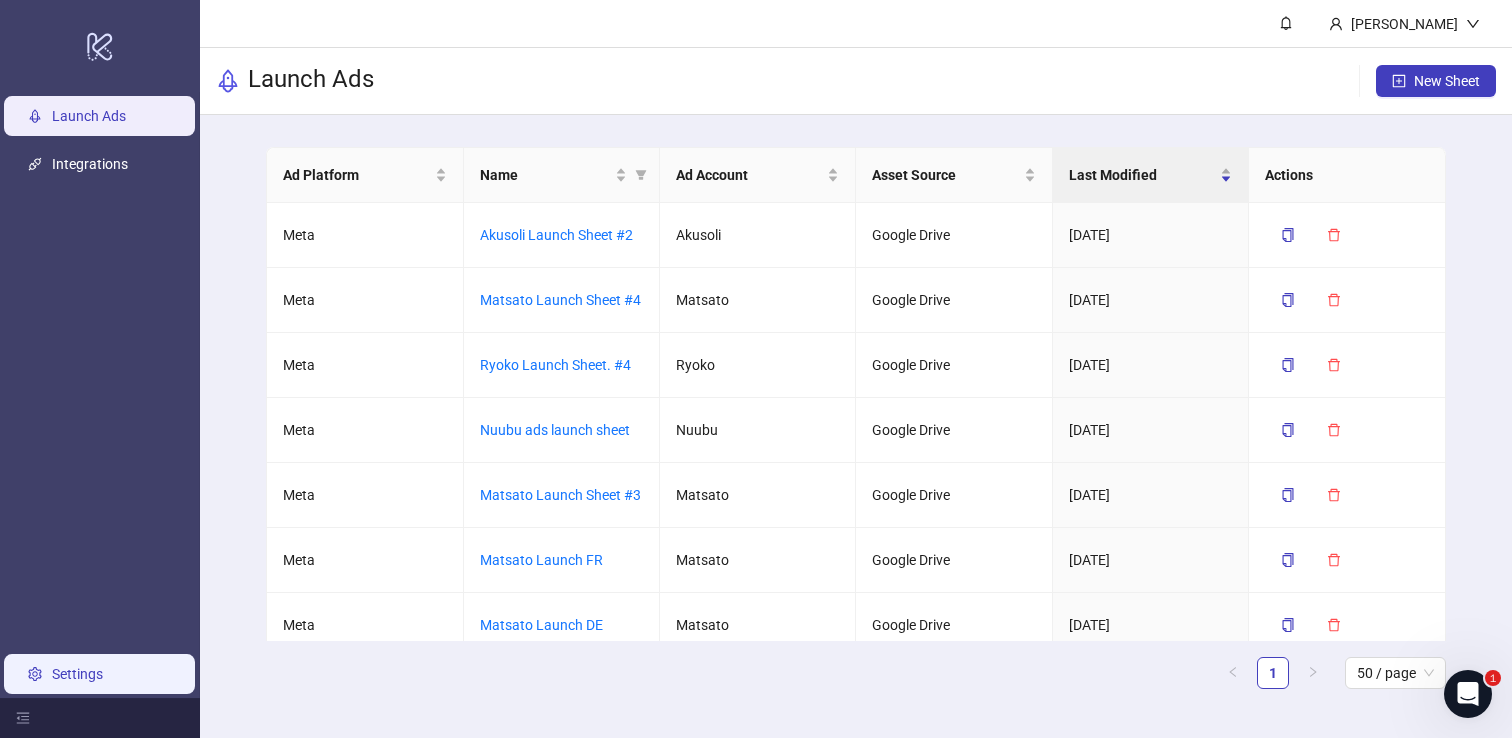 click on "Settings" at bounding box center (77, 674) 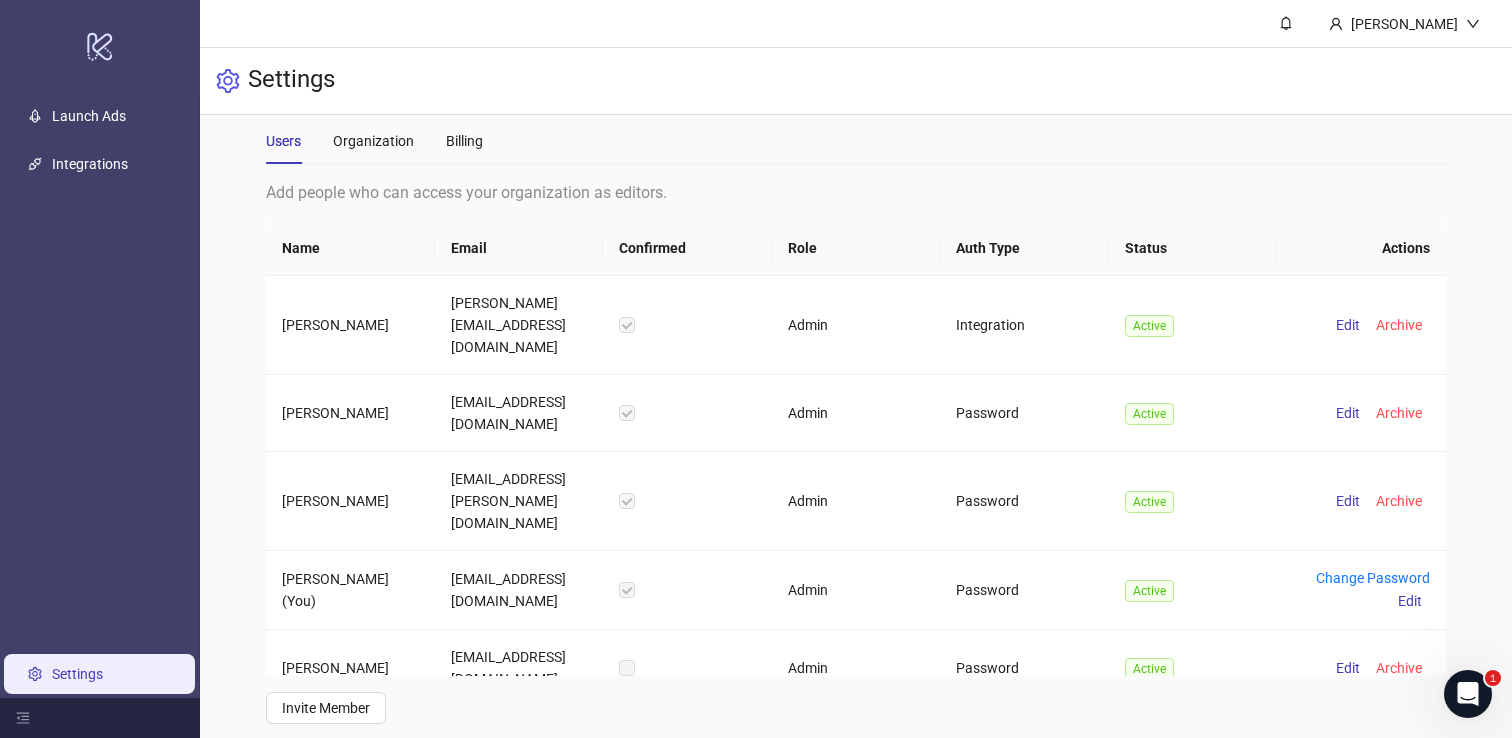 scroll, scrollTop: 33, scrollLeft: 0, axis: vertical 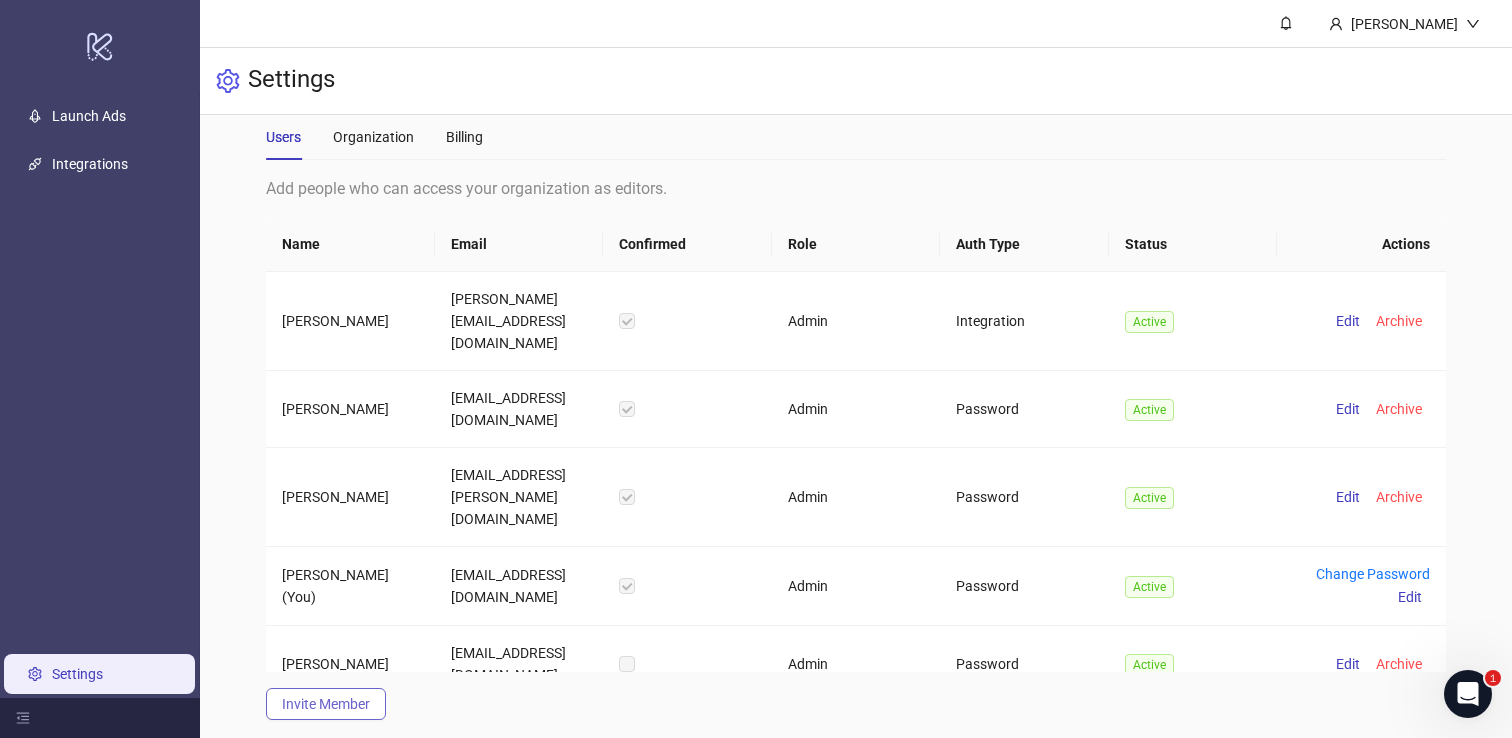 click on "Invite Member" at bounding box center (326, 704) 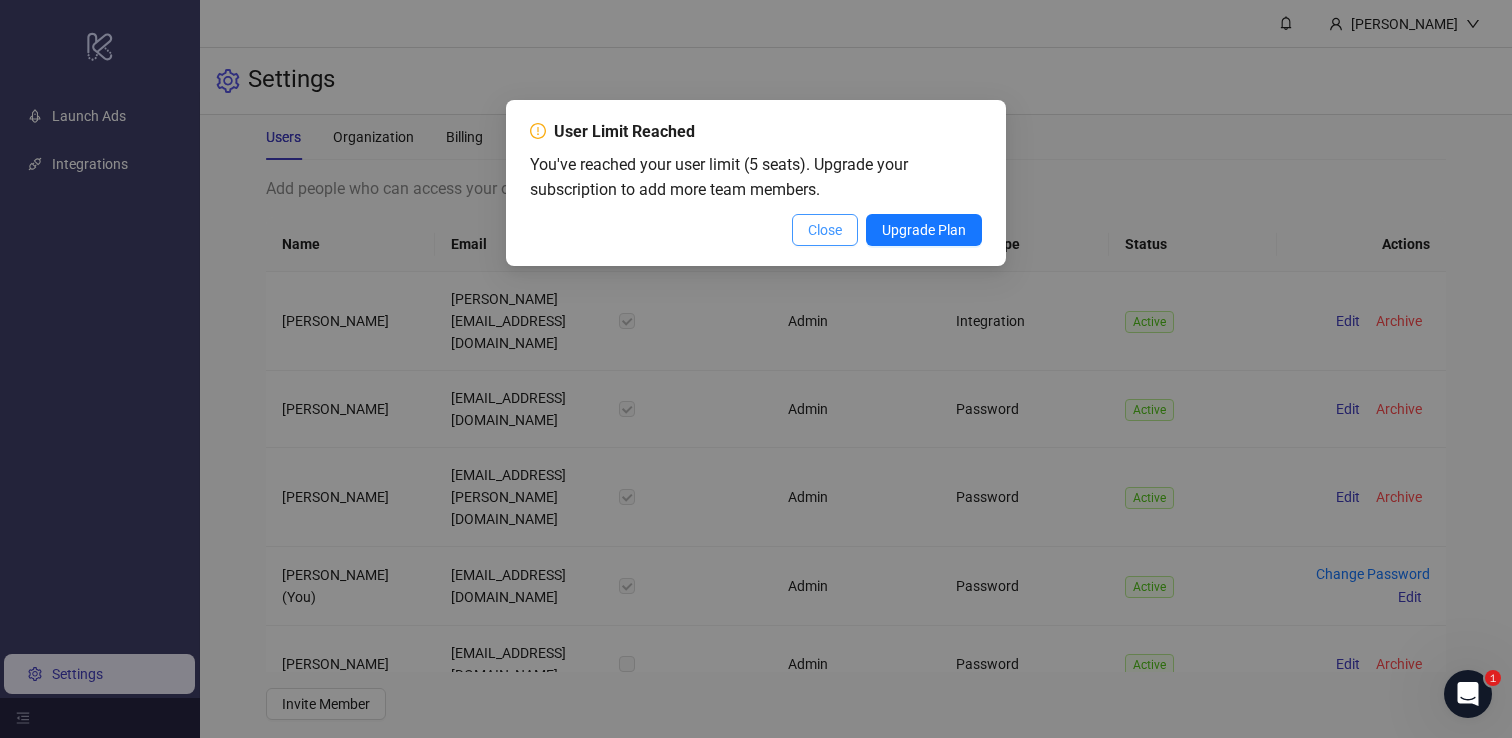 click on "Close" at bounding box center (825, 230) 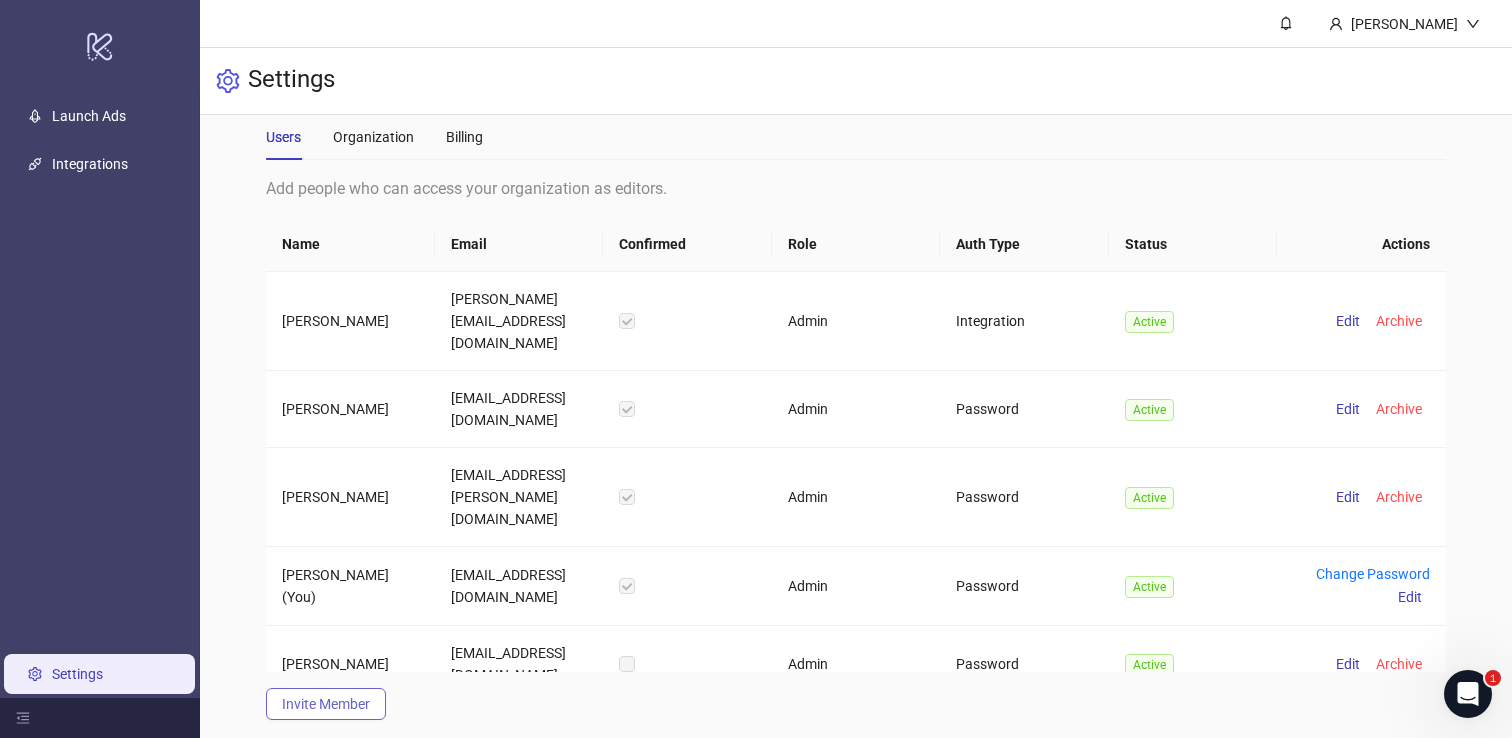 click on "Invite Member" at bounding box center (326, 704) 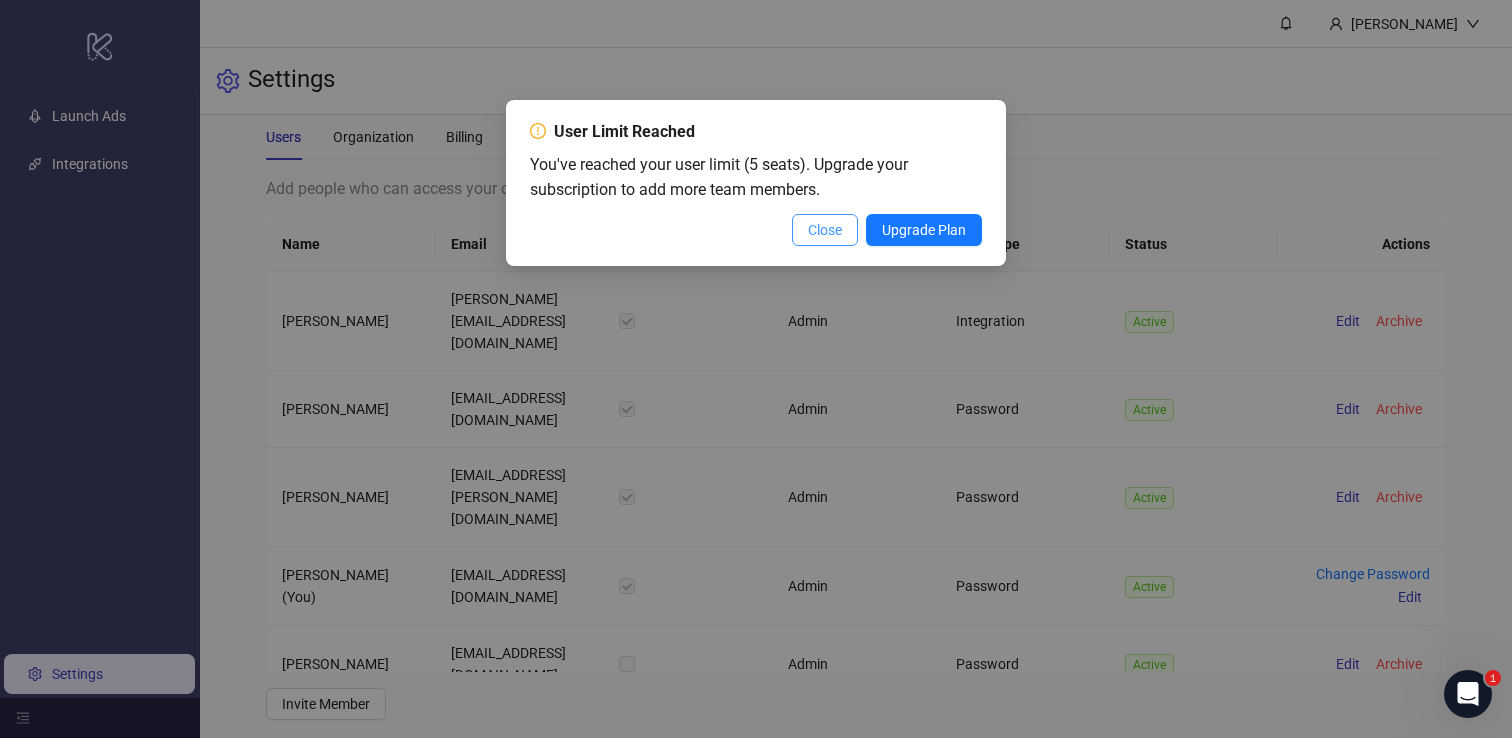 click on "Close" at bounding box center [825, 230] 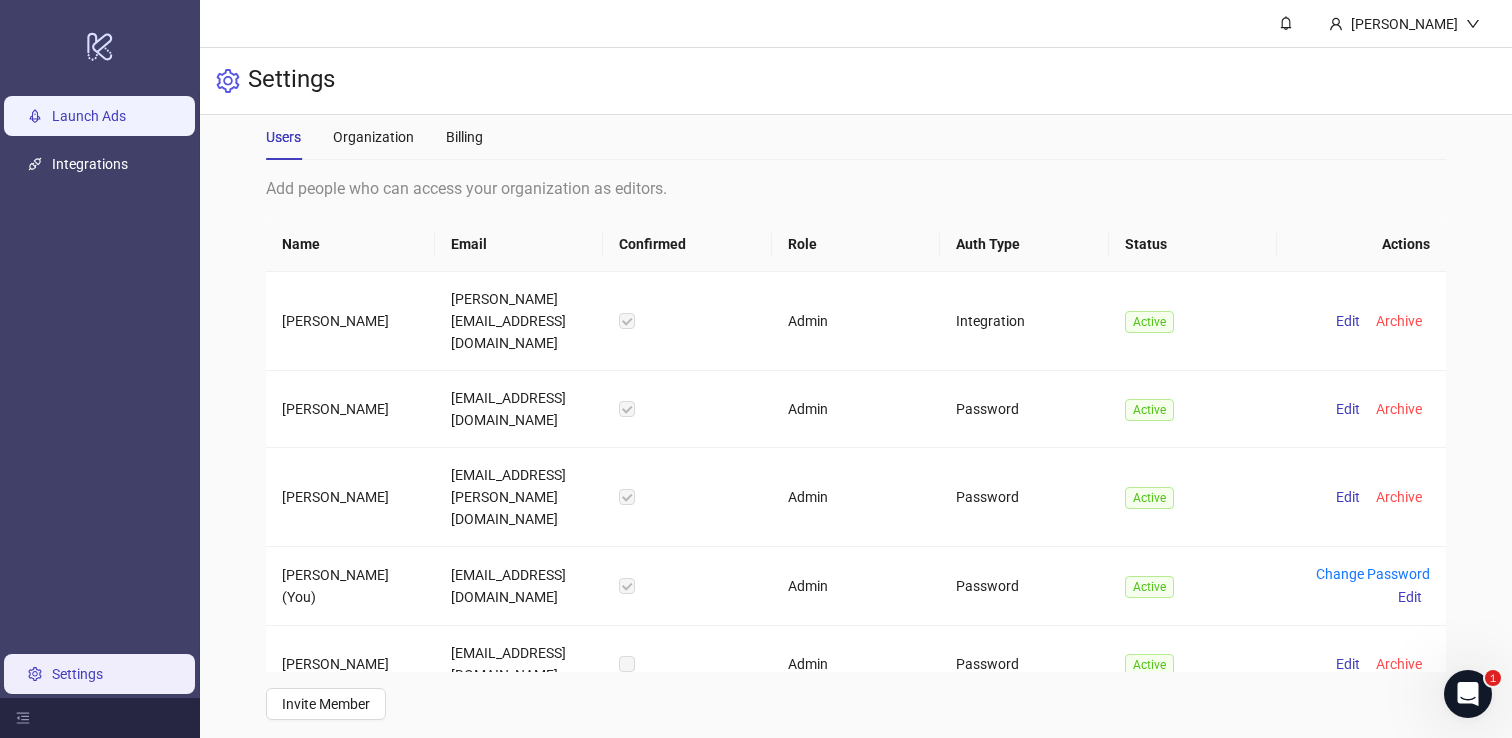 click on "Launch Ads" at bounding box center (89, 116) 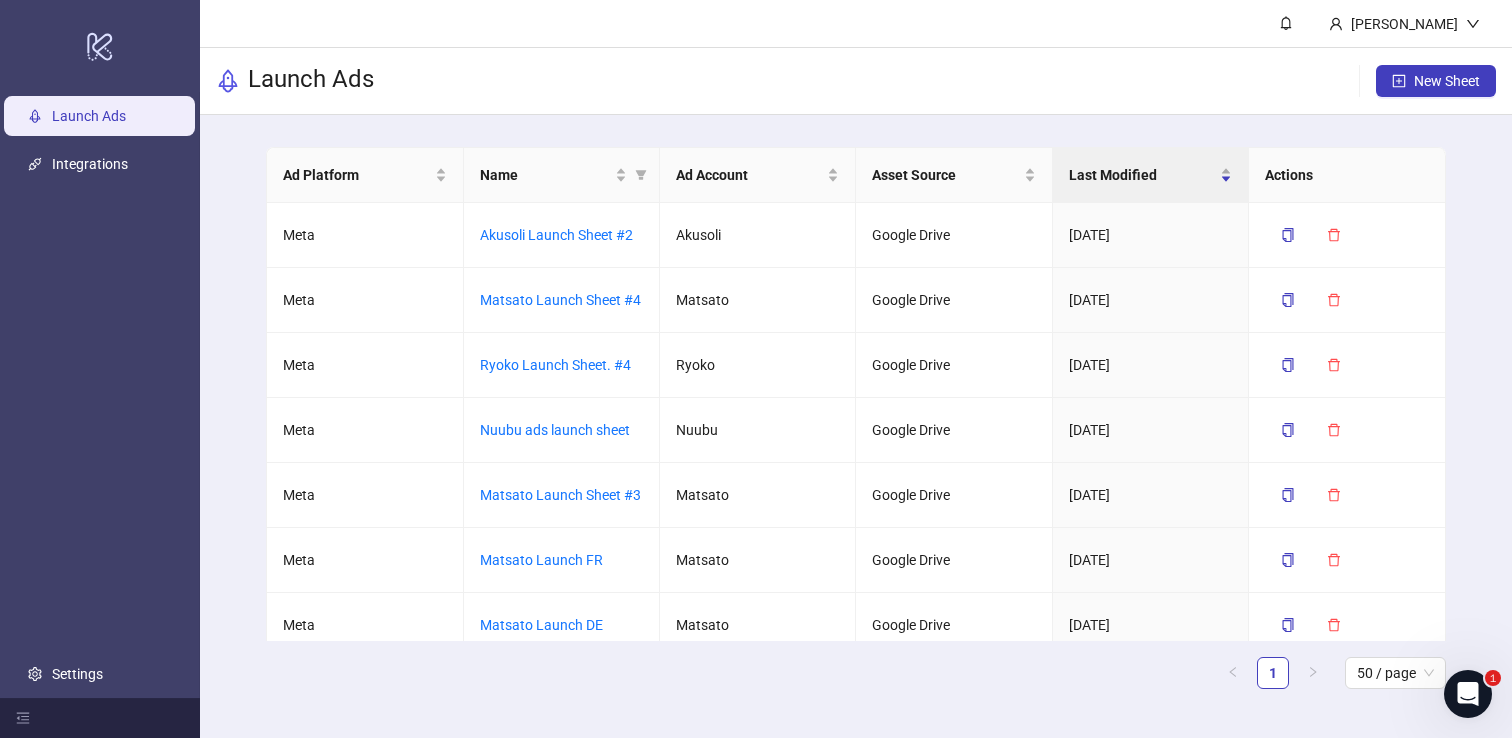 scroll, scrollTop: 0, scrollLeft: 0, axis: both 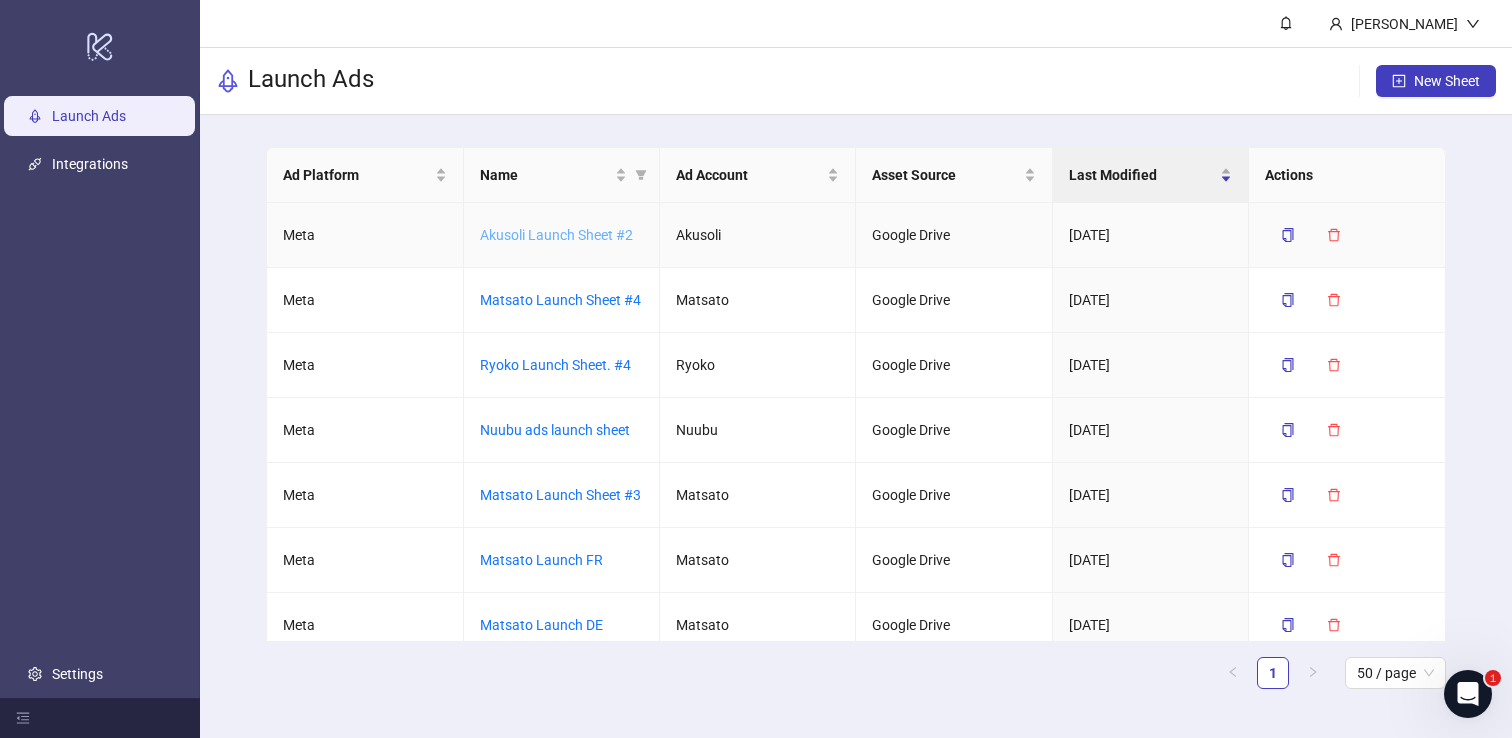 click on "Akusoli Launch Sheet #2" at bounding box center [556, 235] 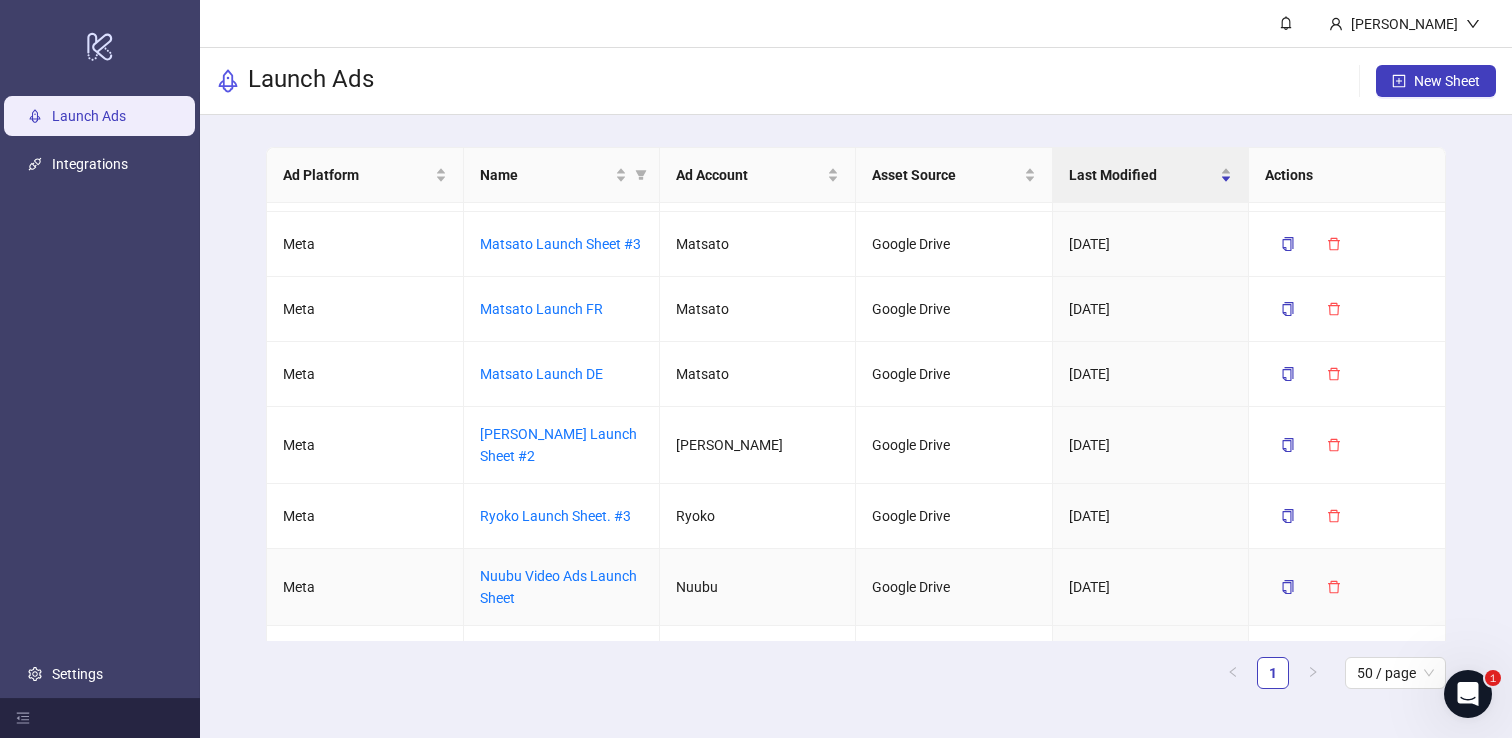 scroll, scrollTop: 243, scrollLeft: 0, axis: vertical 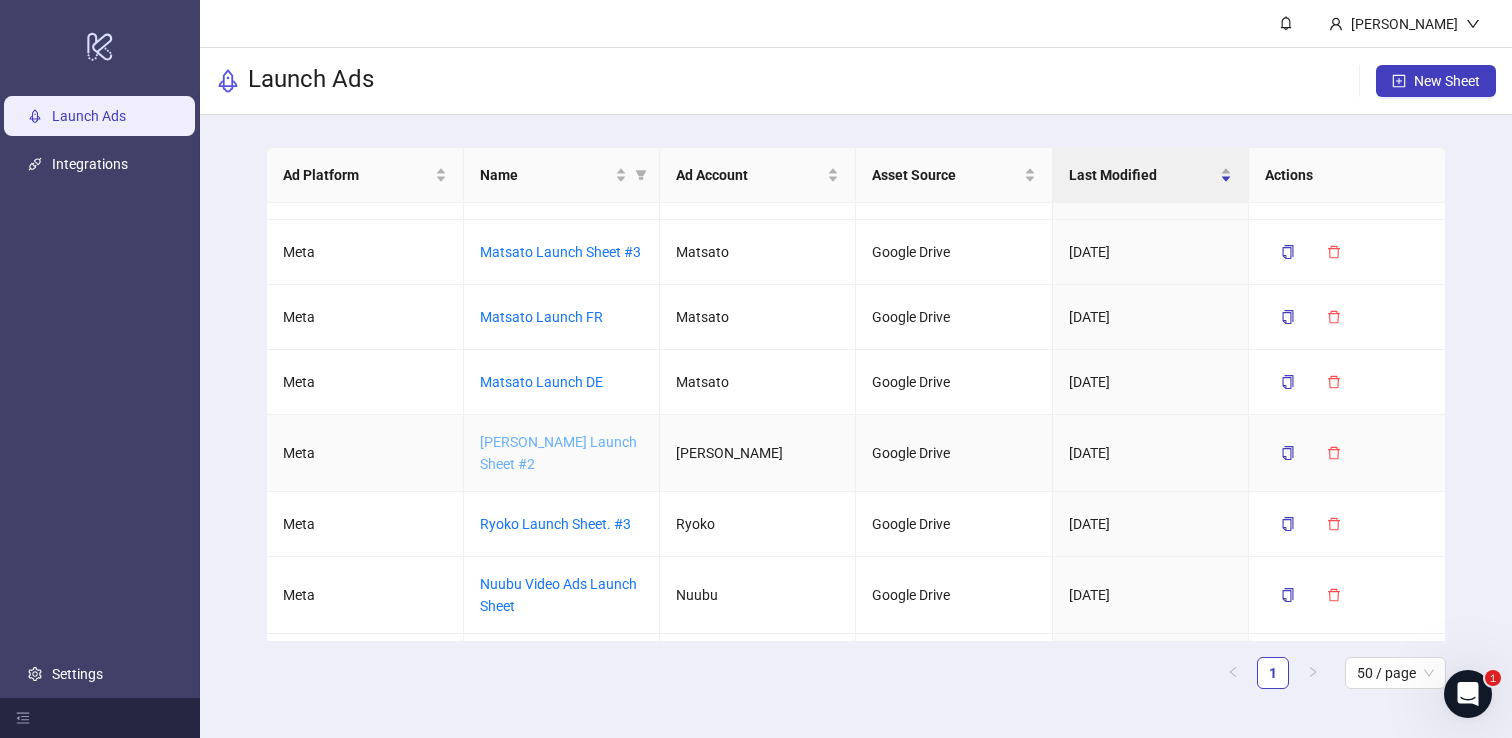click on "[PERSON_NAME] Launch Sheet #2" at bounding box center [558, 453] 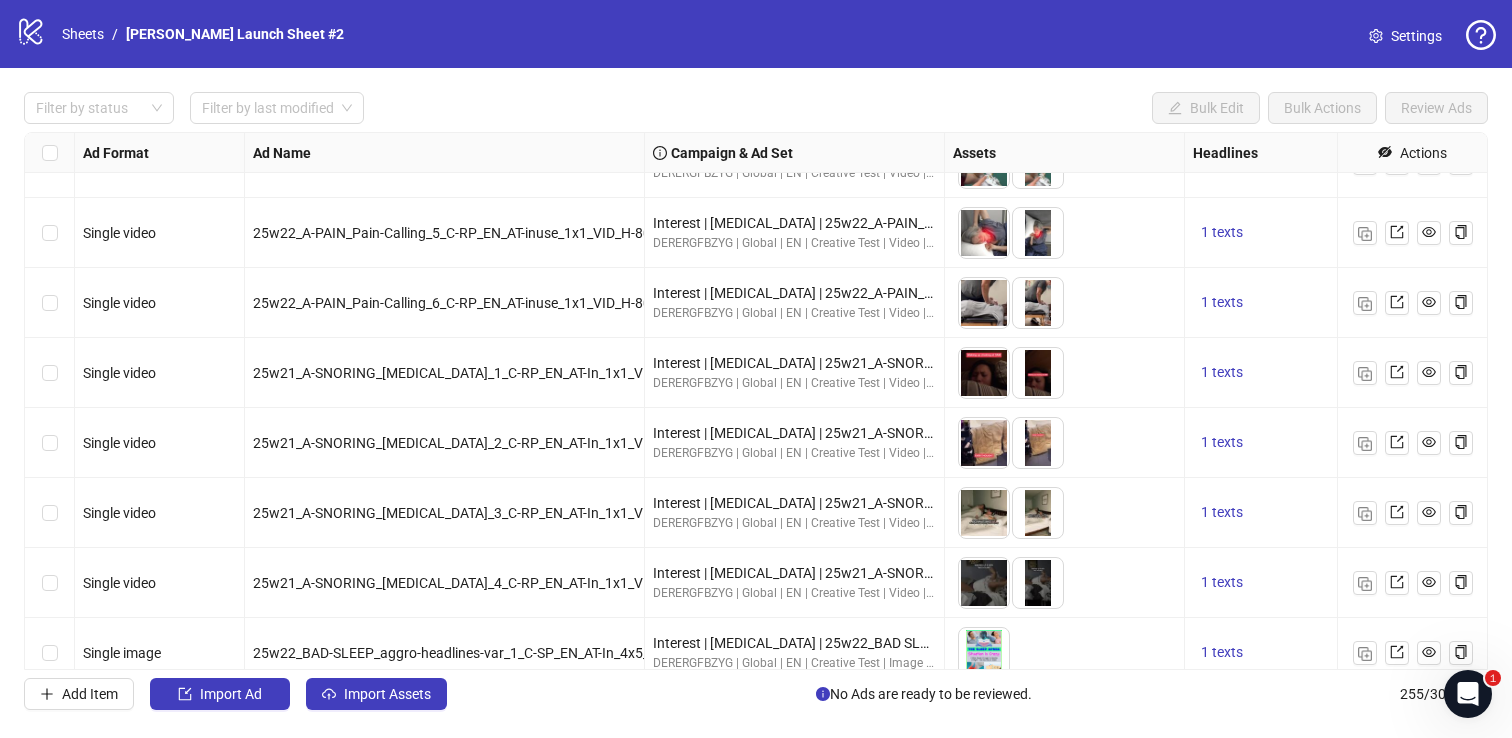 scroll, scrollTop: 4971, scrollLeft: 0, axis: vertical 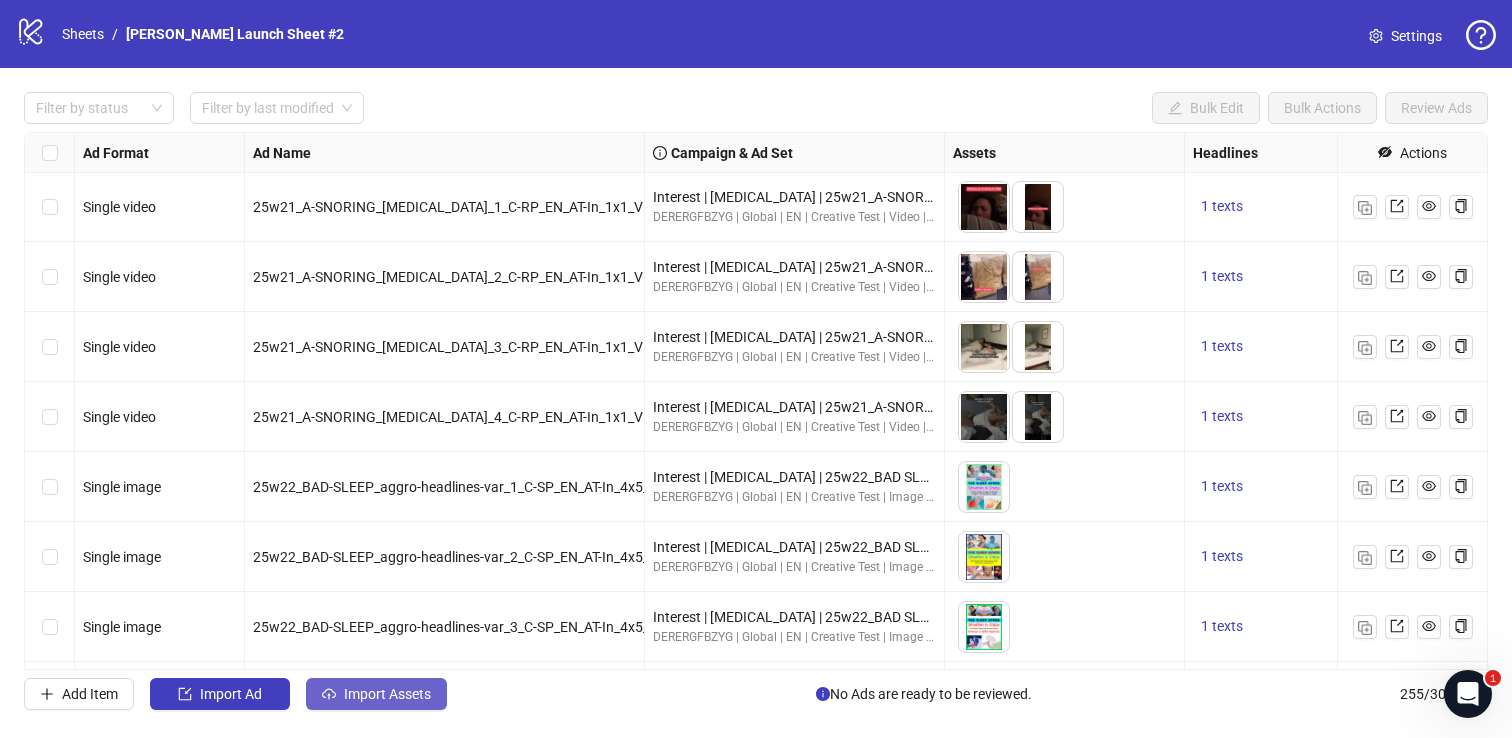 click on "Import Assets" at bounding box center [376, 694] 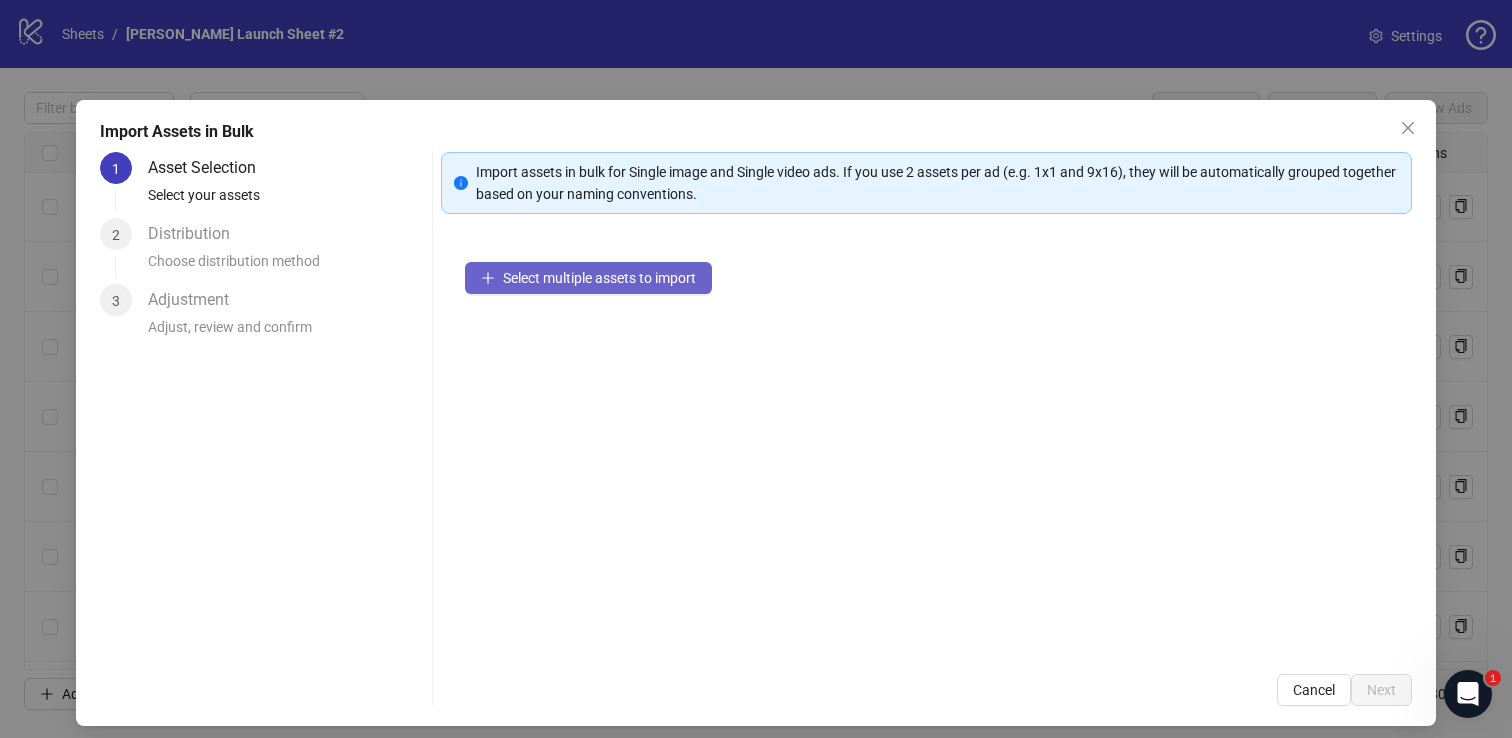 click on "Select multiple assets to import" at bounding box center [599, 278] 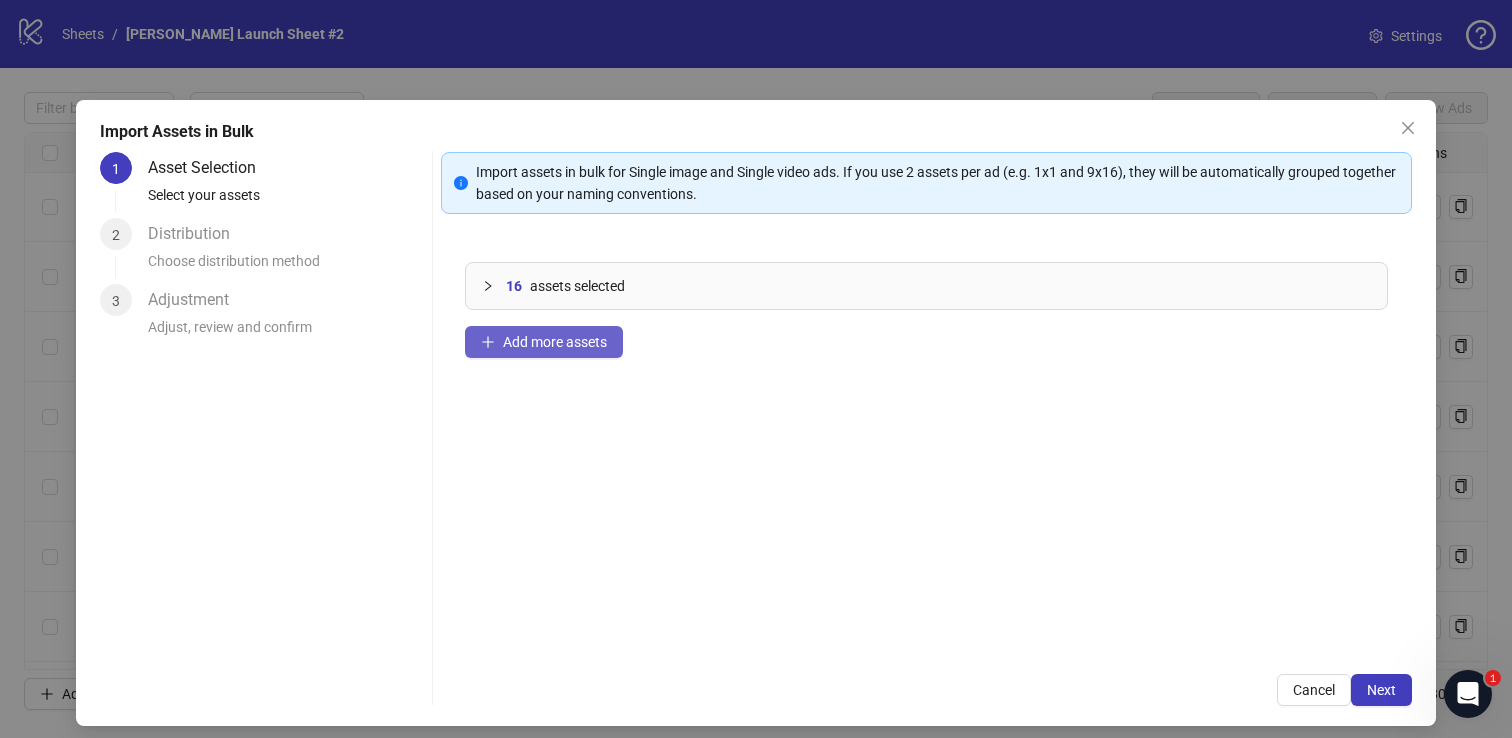 click on "Add more assets" at bounding box center [544, 342] 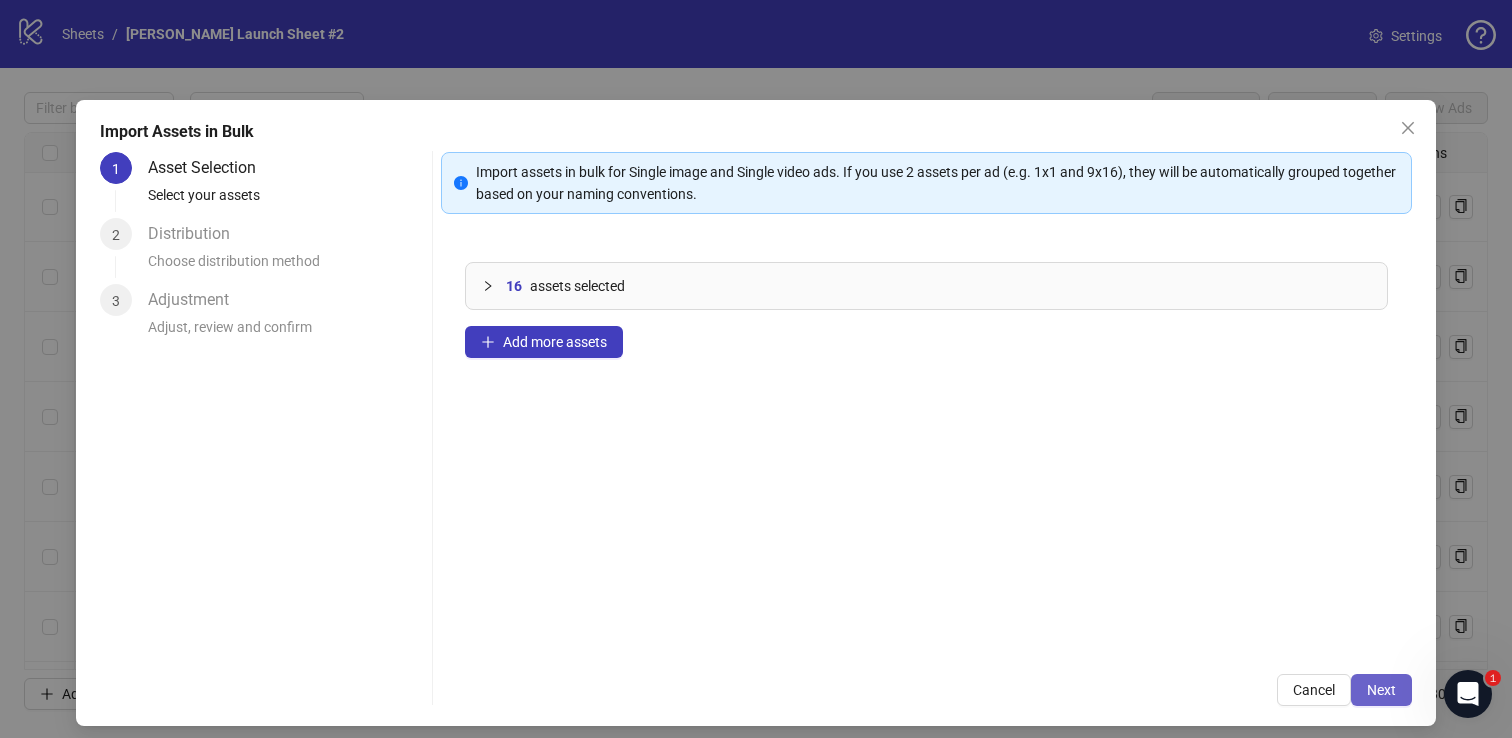 click on "Next" at bounding box center (1381, 690) 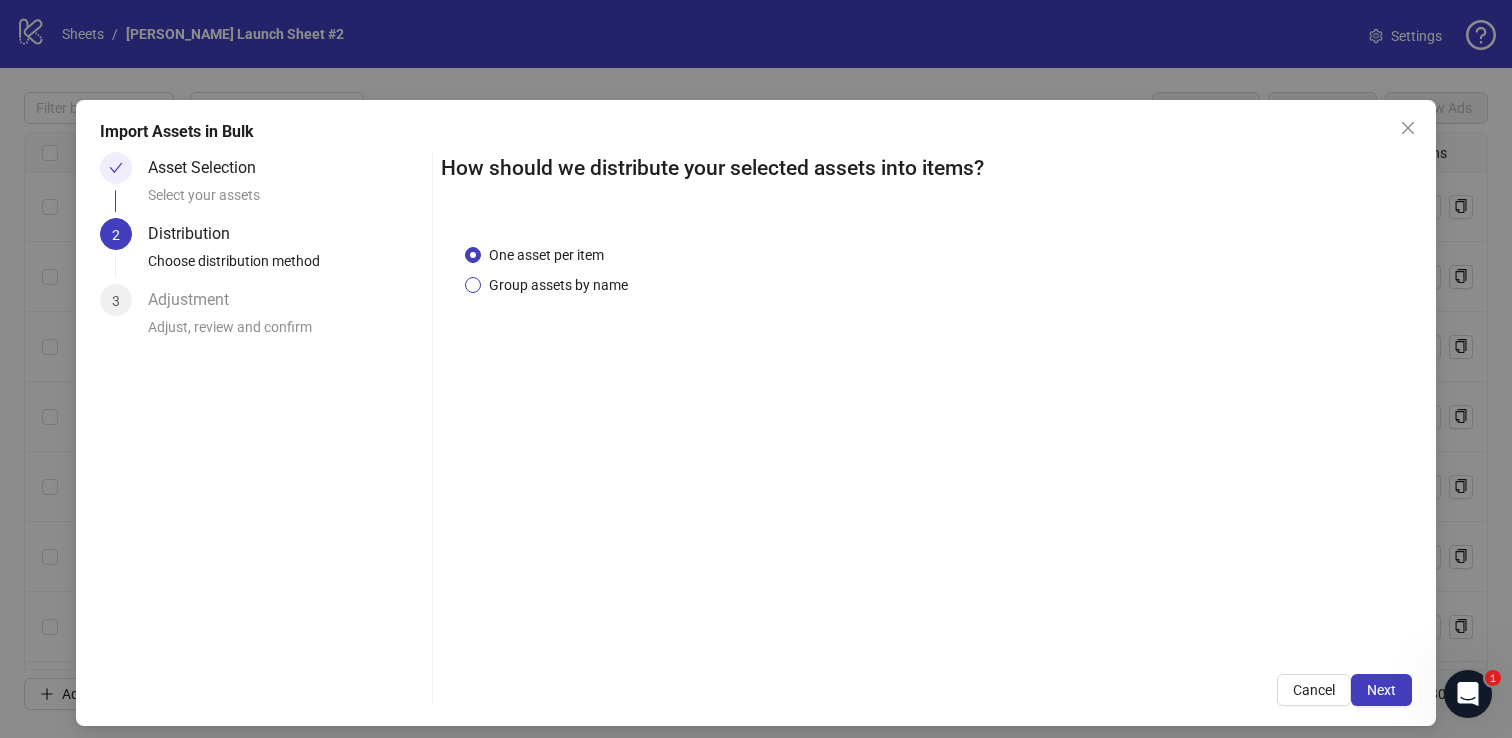 click on "Group assets by name" at bounding box center [558, 285] 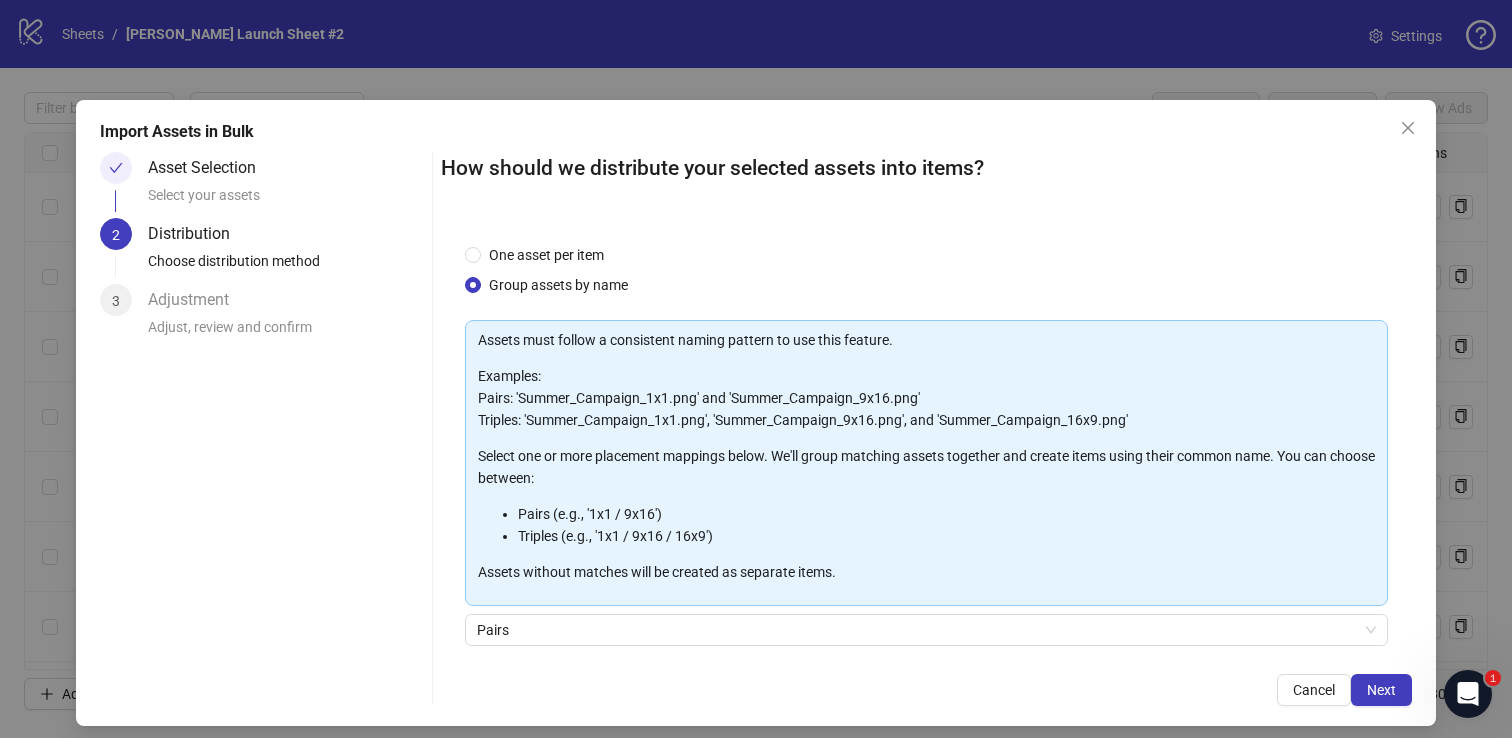 scroll, scrollTop: 155, scrollLeft: 0, axis: vertical 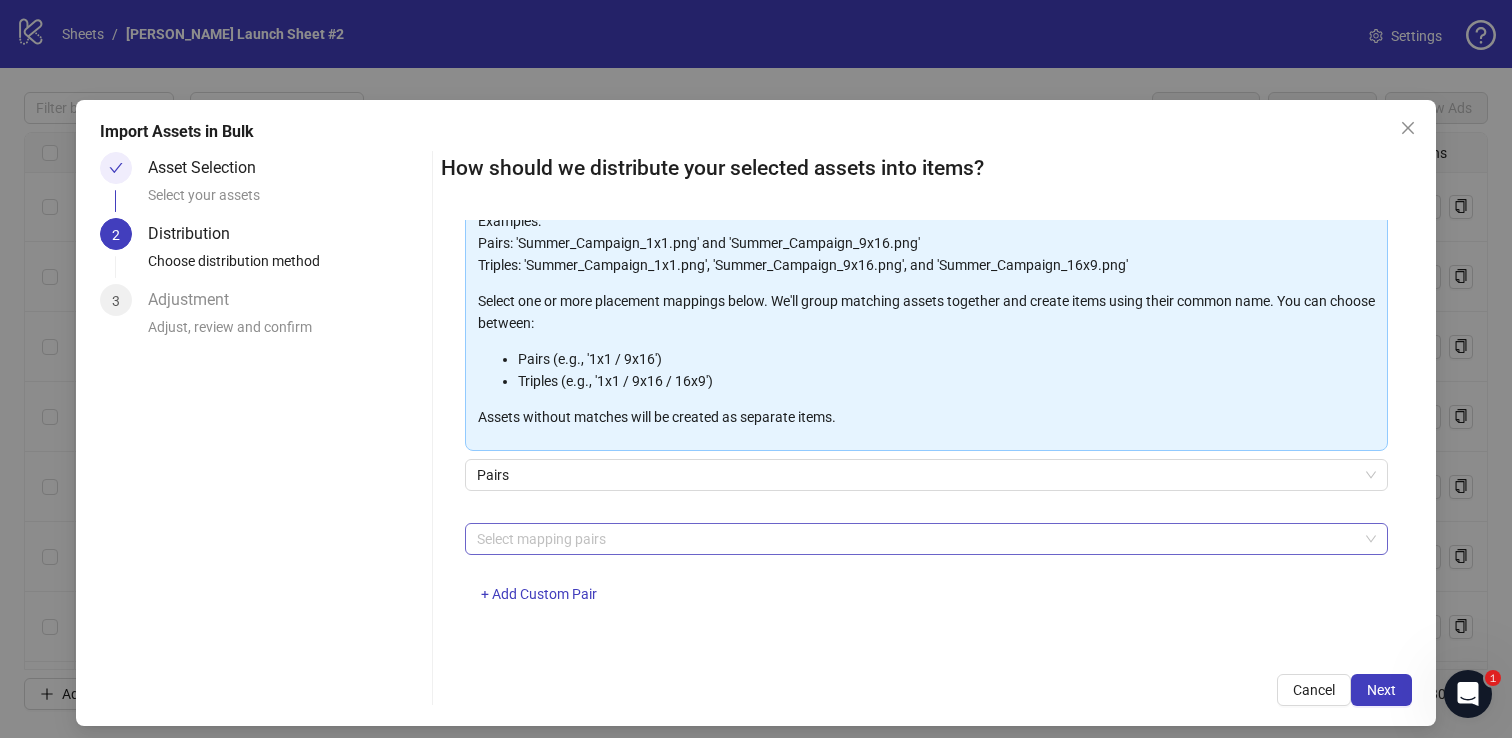 click at bounding box center [916, 539] 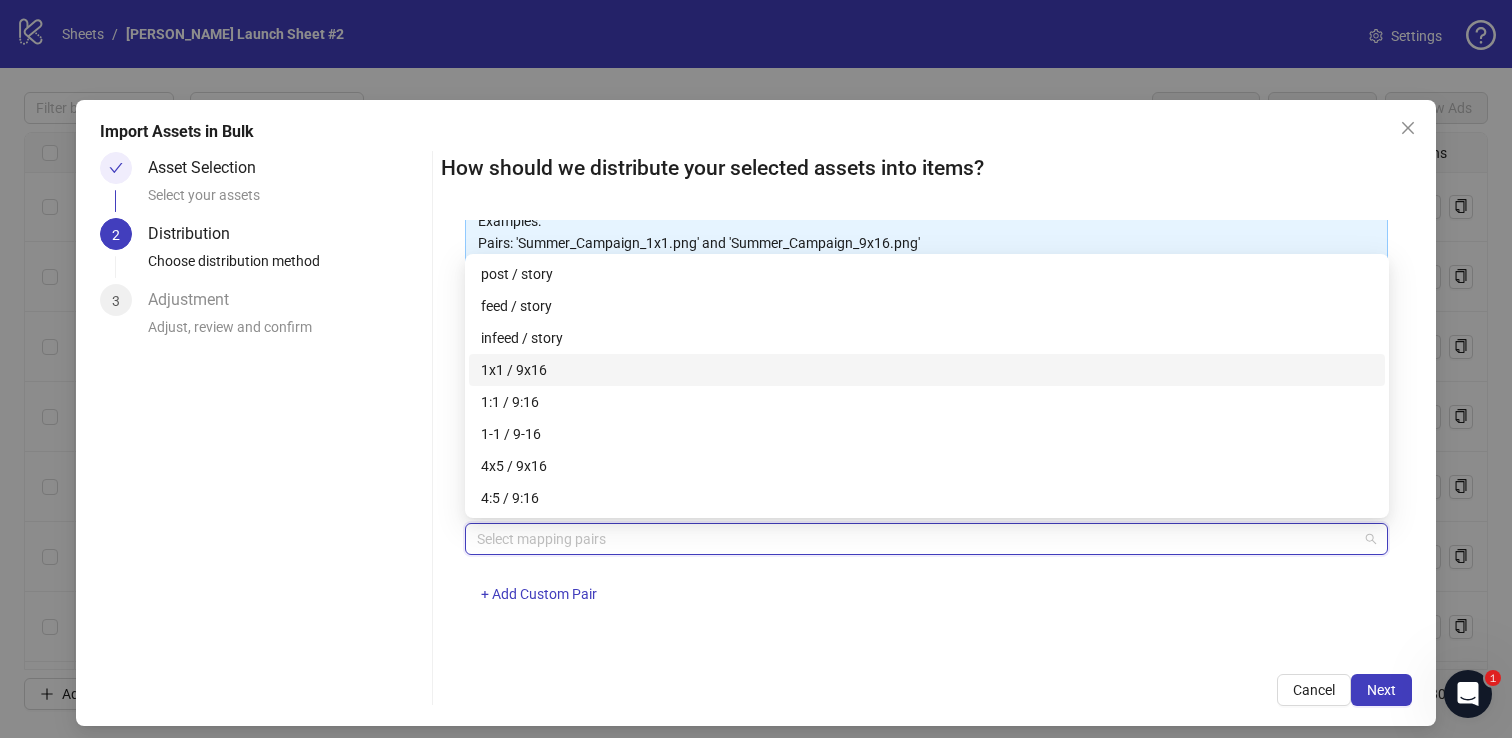 click on "1x1 / 9x16" at bounding box center (927, 370) 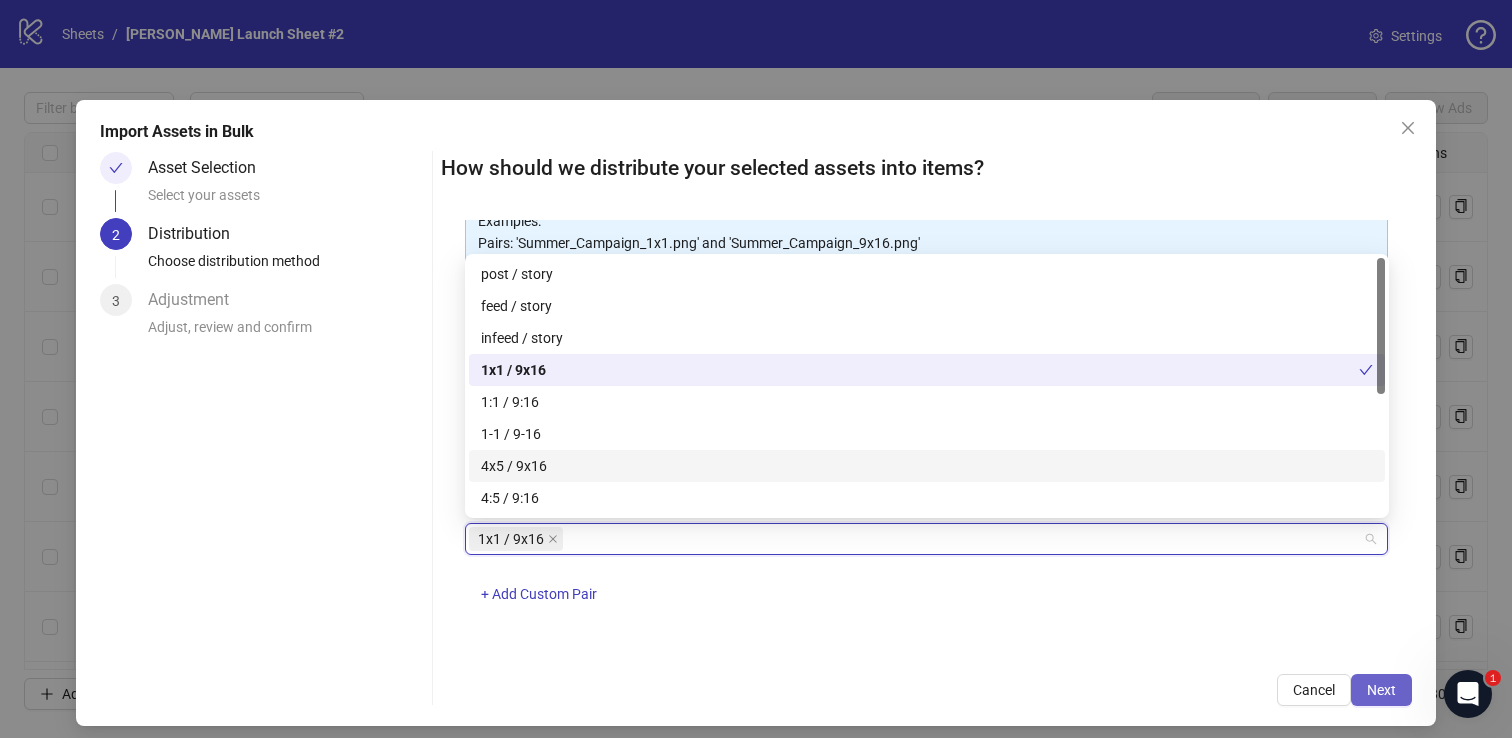 click on "Next" at bounding box center (1381, 690) 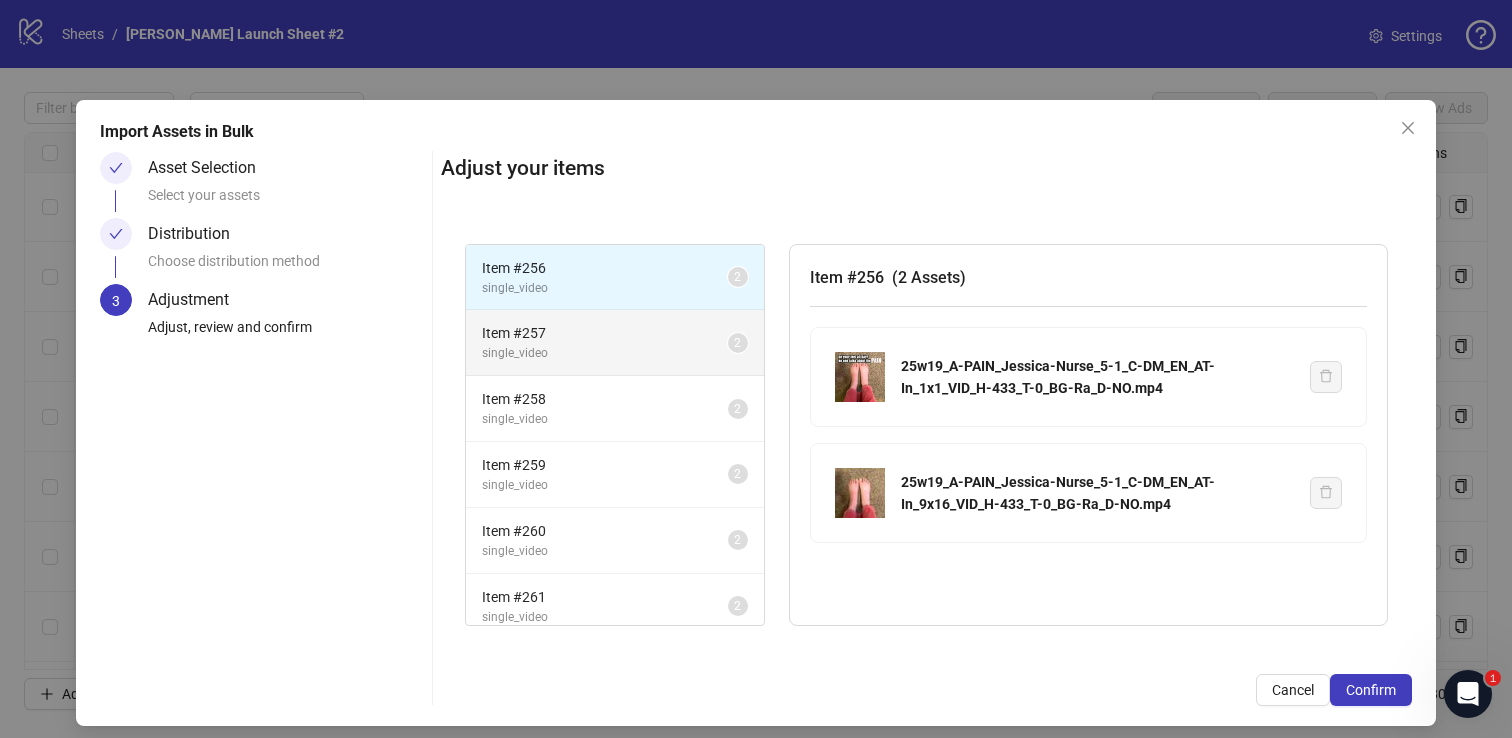 click on "Item # 257 single_video 2" at bounding box center [615, 343] 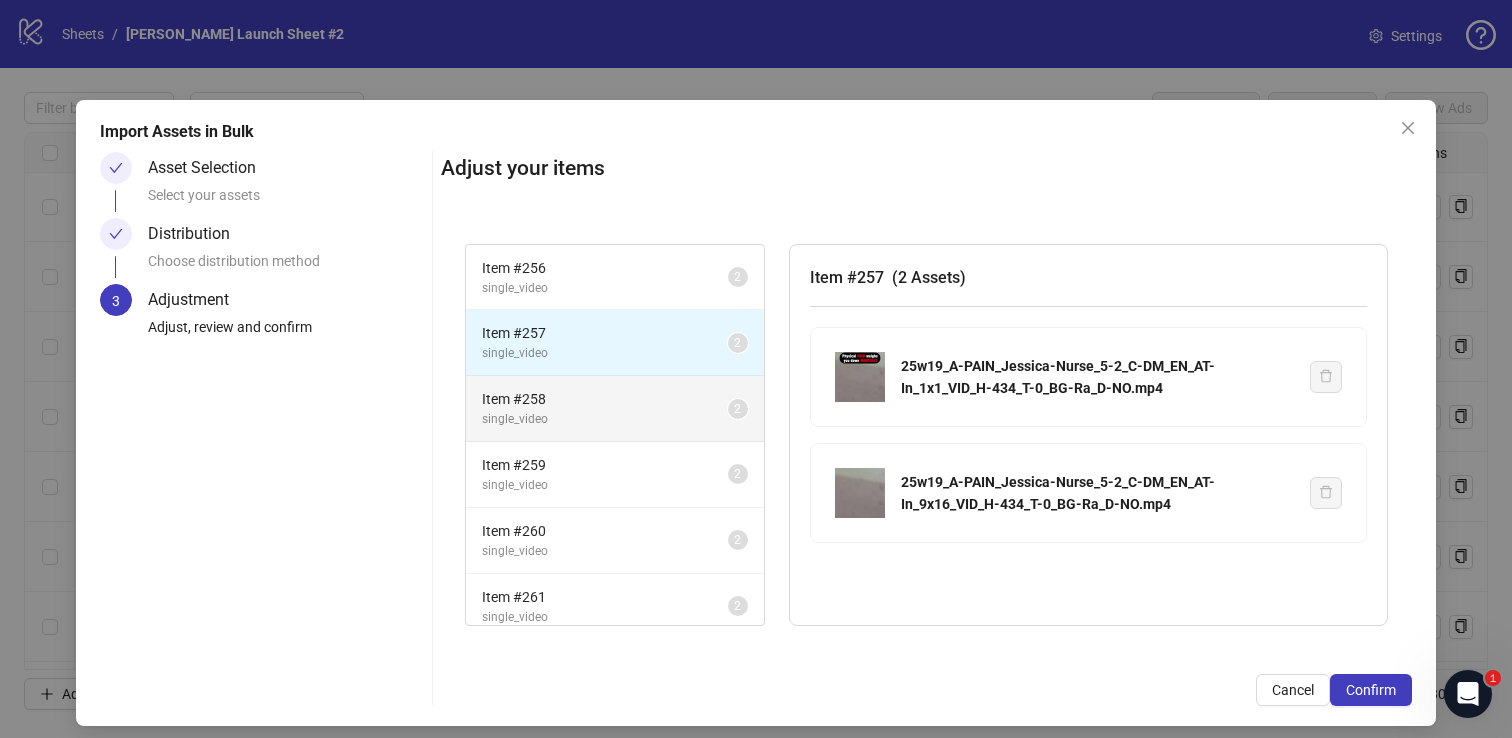 click on "single_video" at bounding box center (605, 419) 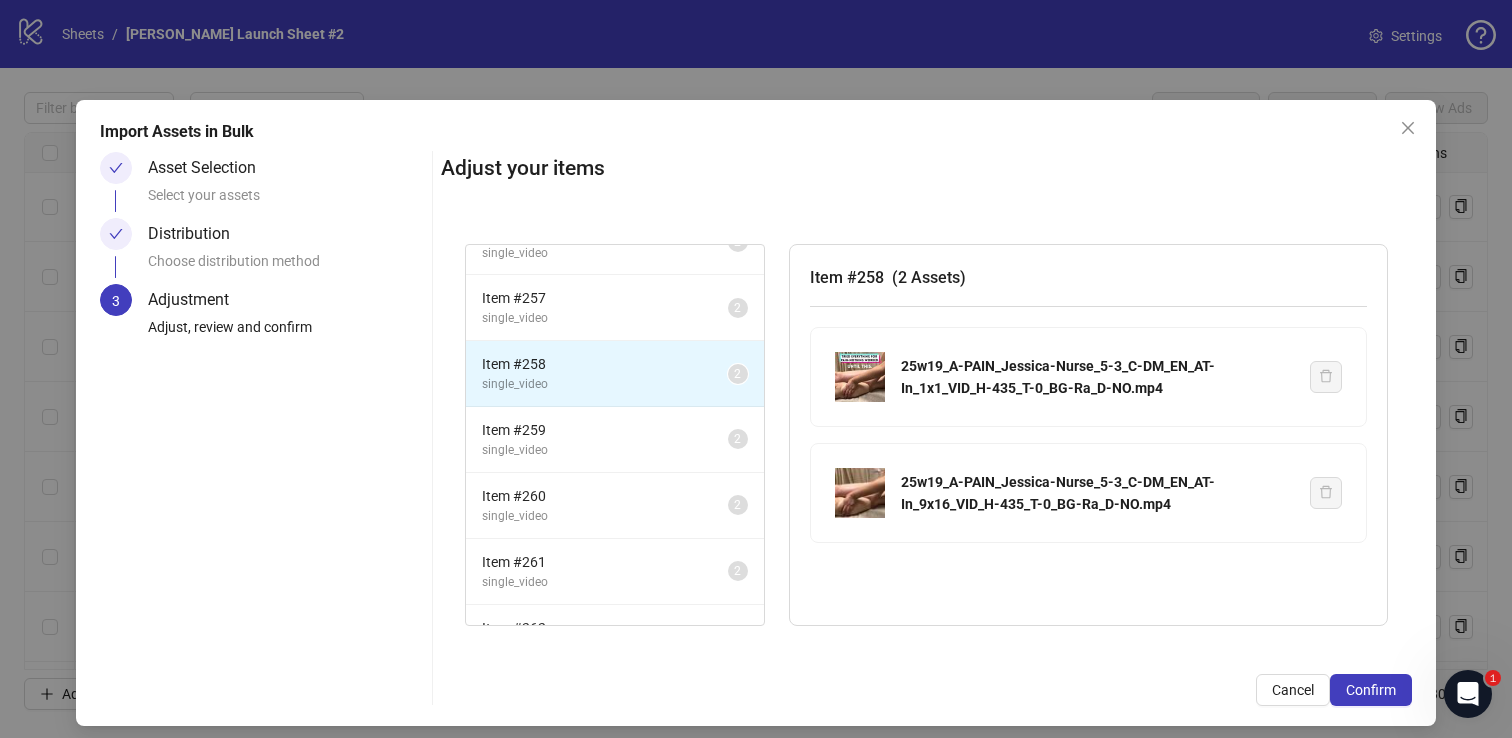 scroll, scrollTop: 145, scrollLeft: 0, axis: vertical 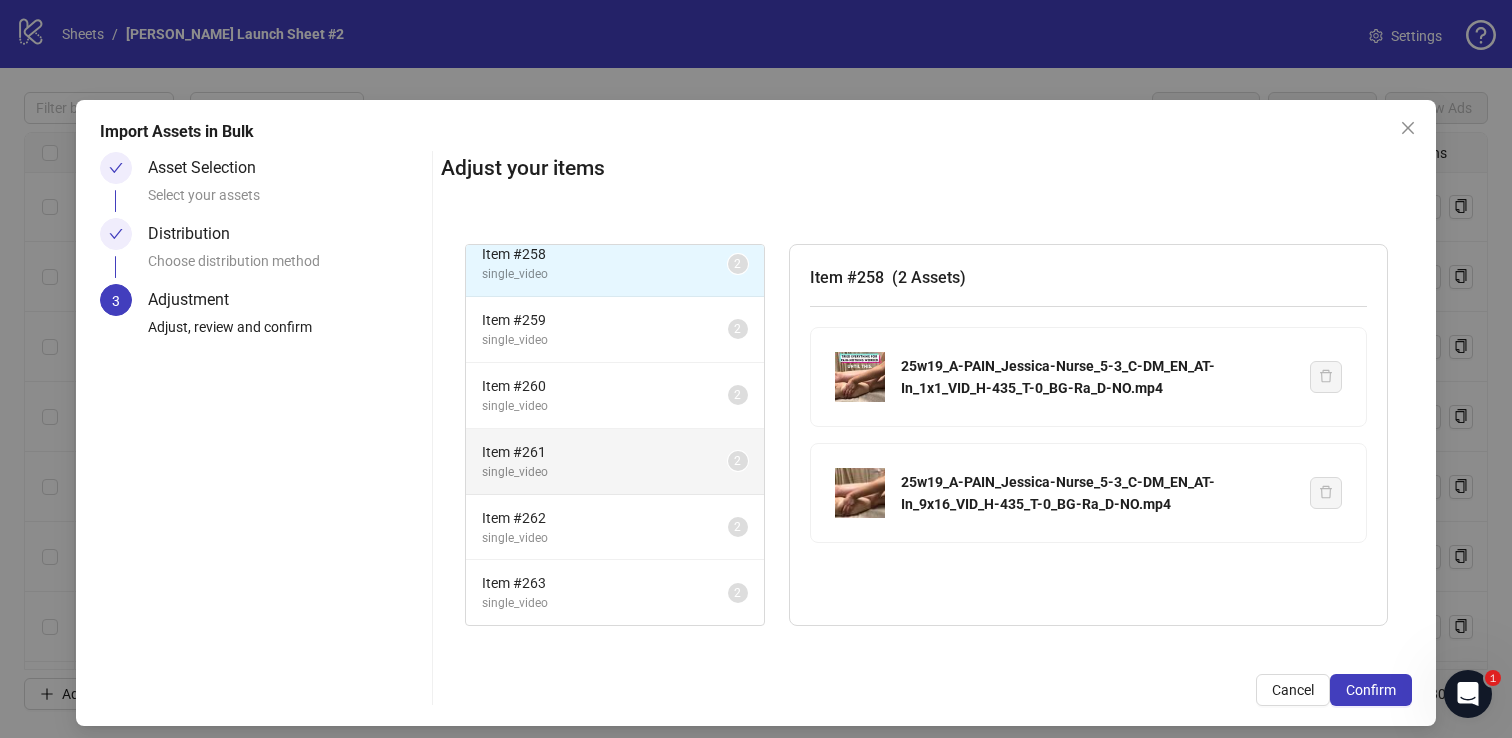 click on "Item # 261 single_video 2" at bounding box center [615, 462] 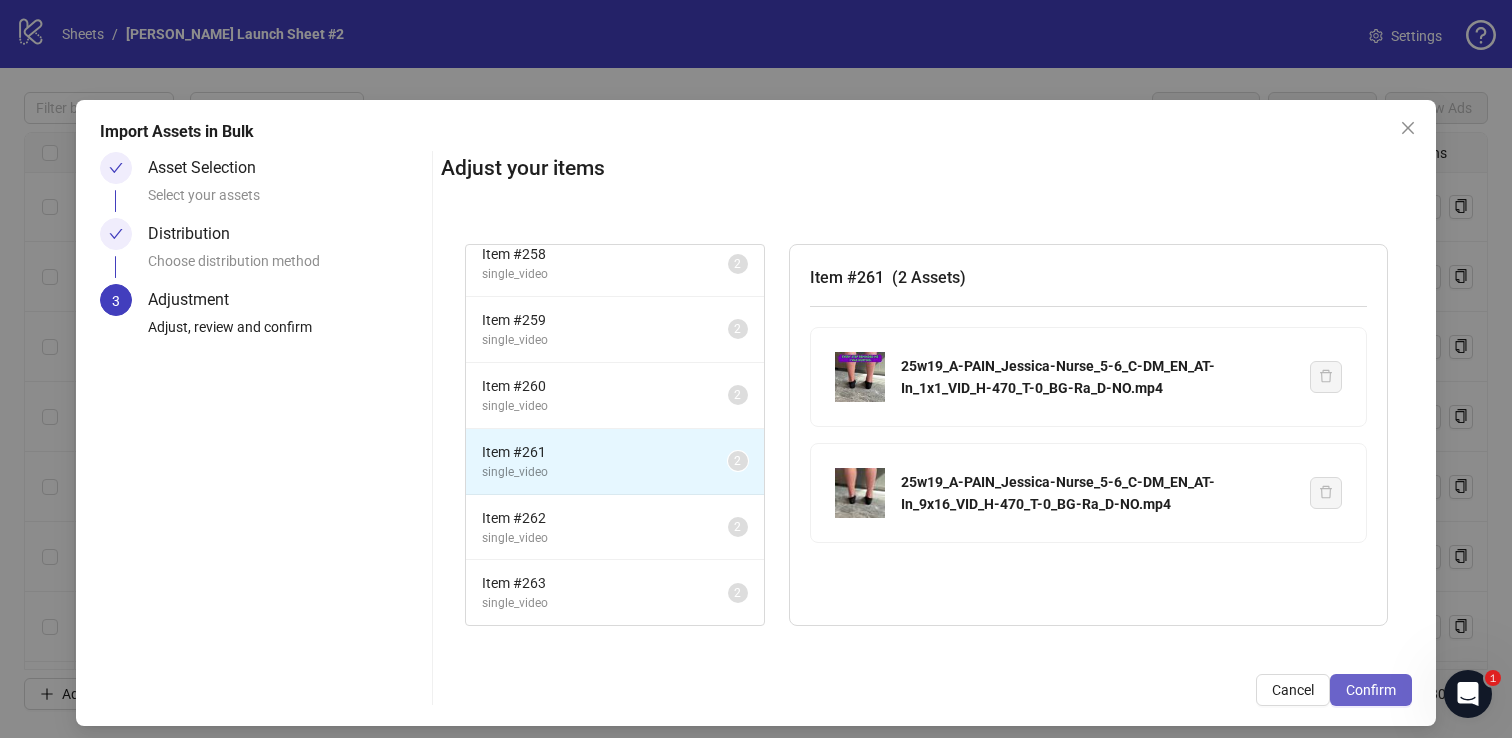 click on "Confirm" at bounding box center [1371, 690] 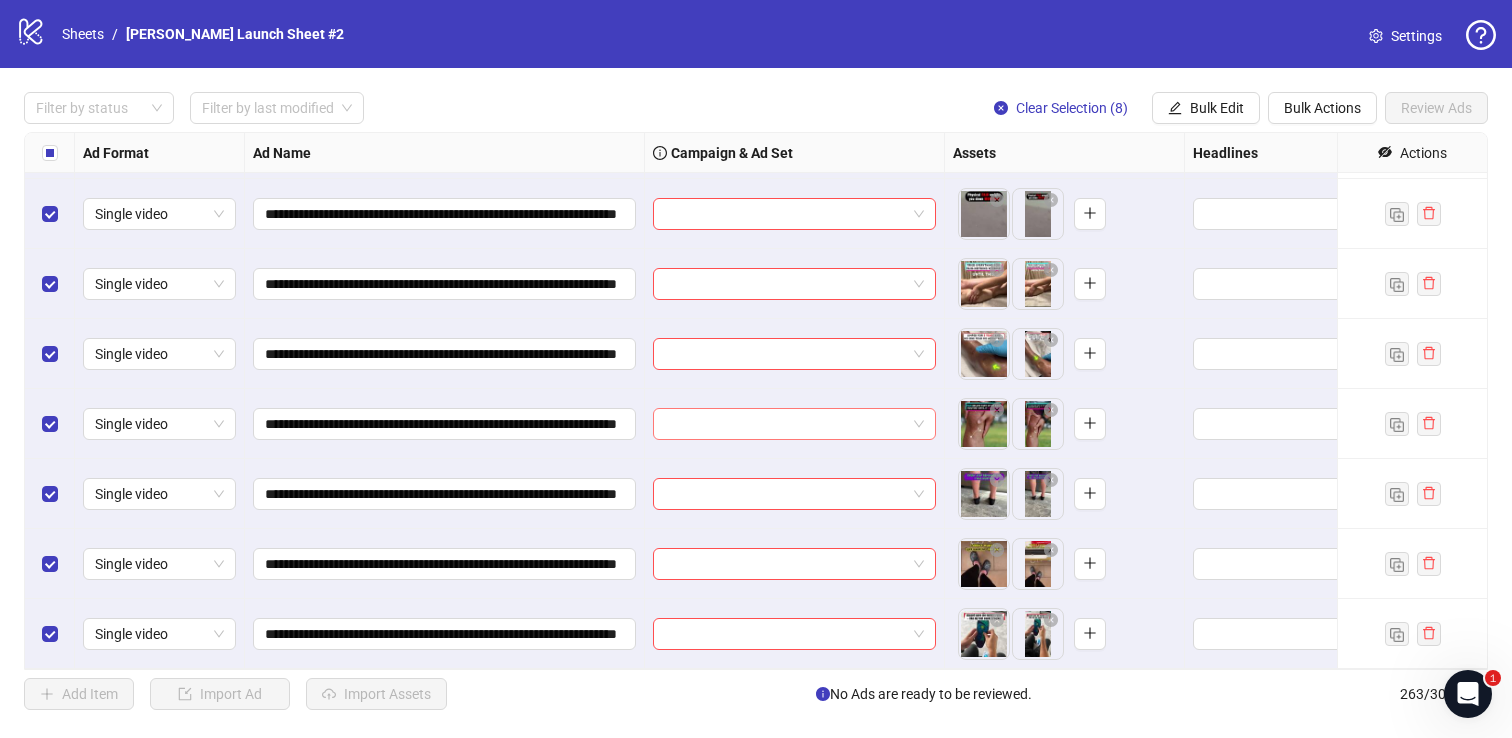 scroll, scrollTop: 17793, scrollLeft: 0, axis: vertical 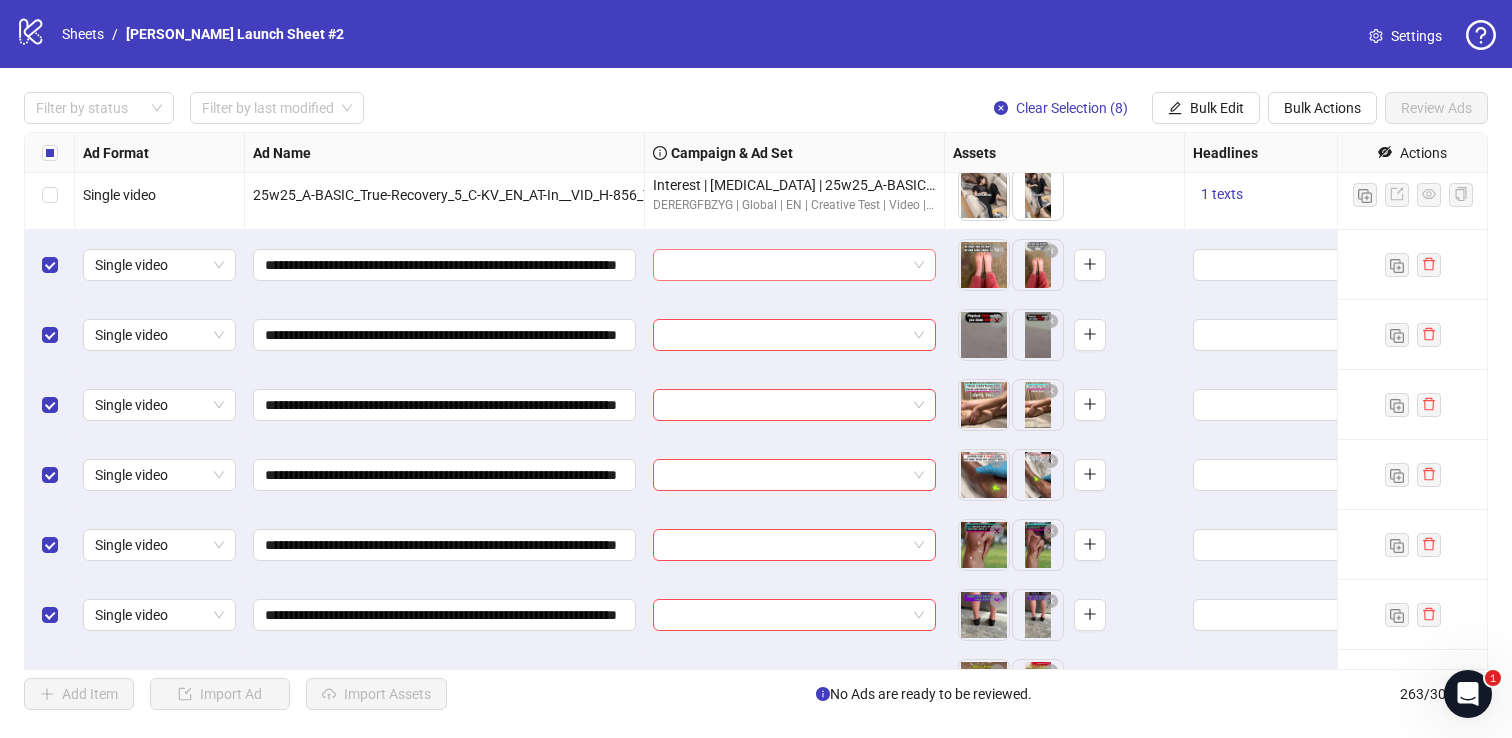 click at bounding box center (785, 265) 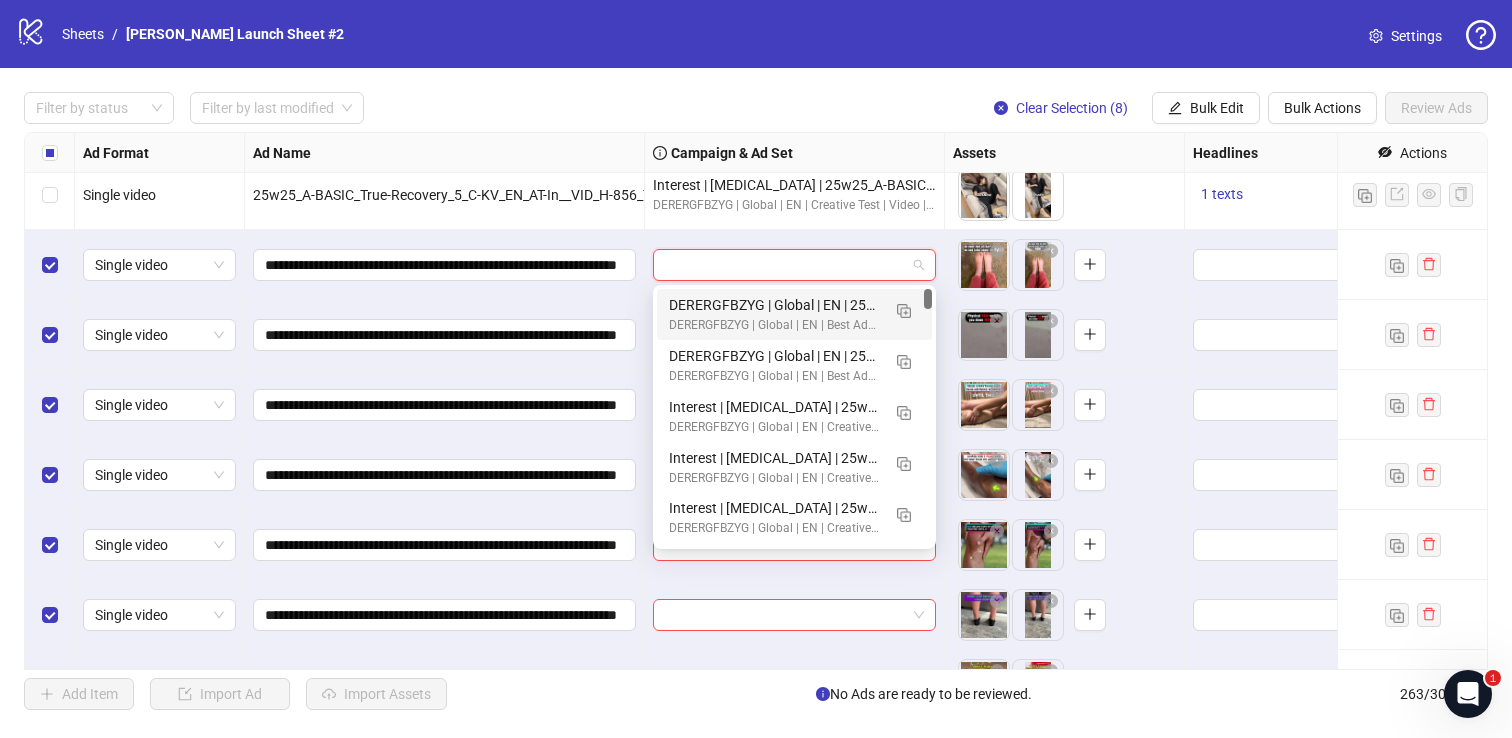paste on "**********" 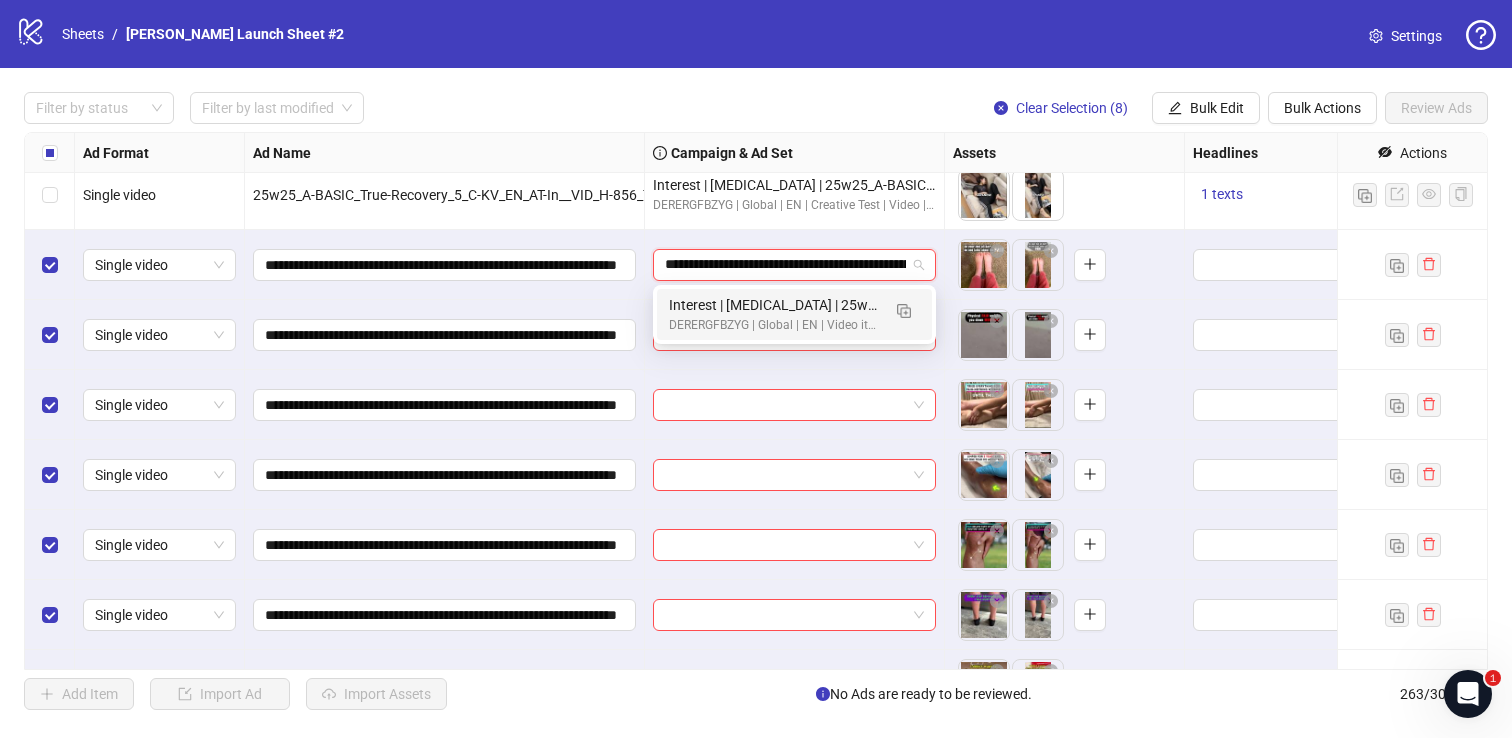 scroll, scrollTop: 0, scrollLeft: 292, axis: horizontal 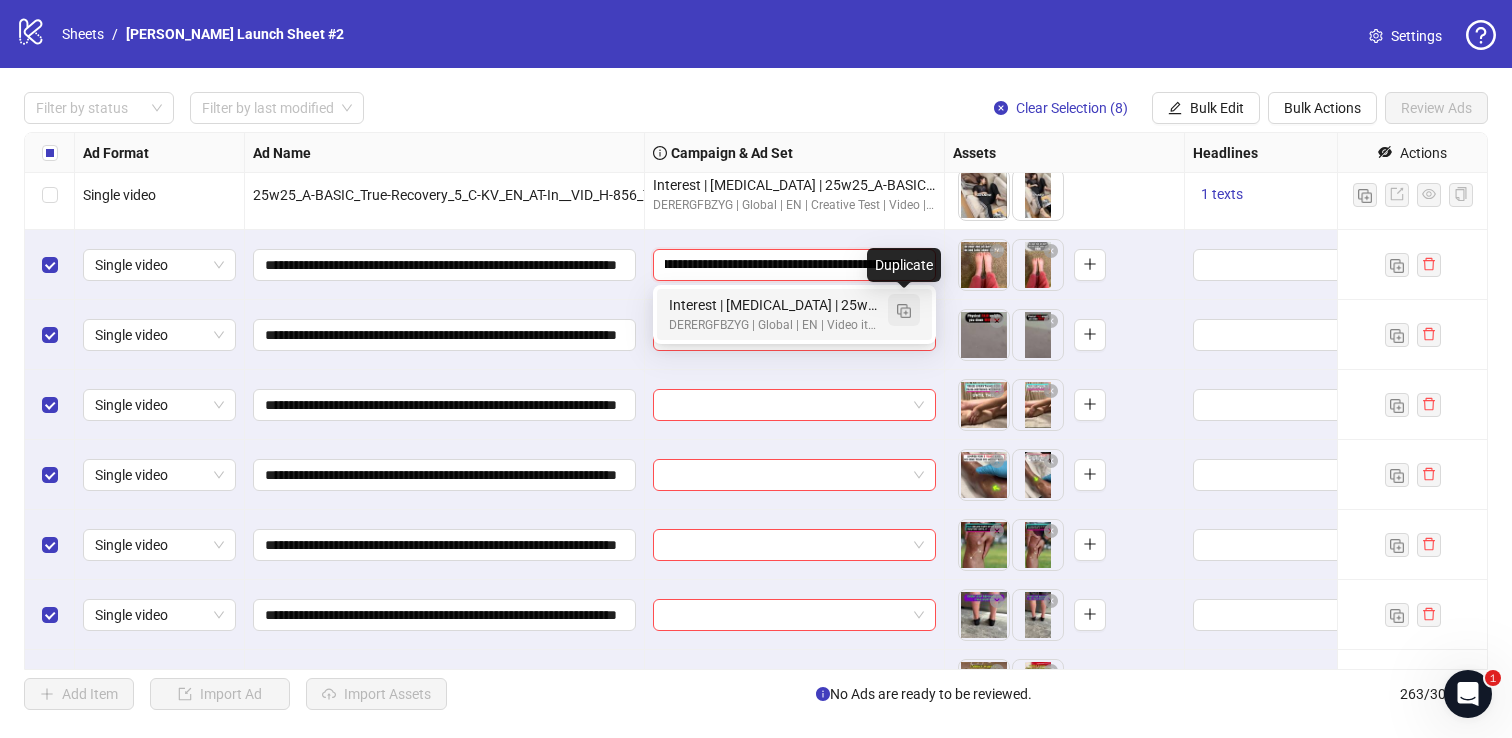 click at bounding box center (904, 311) 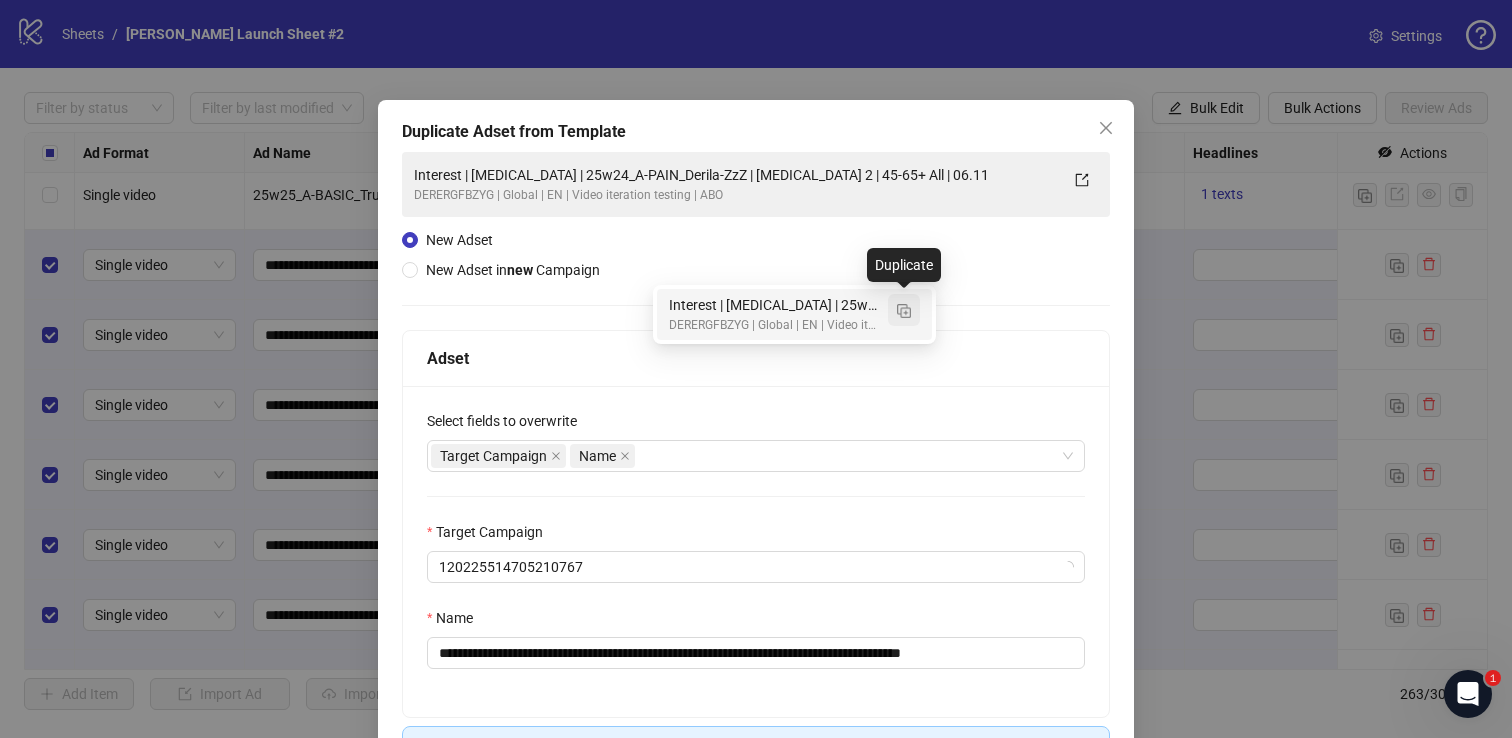 type on "**********" 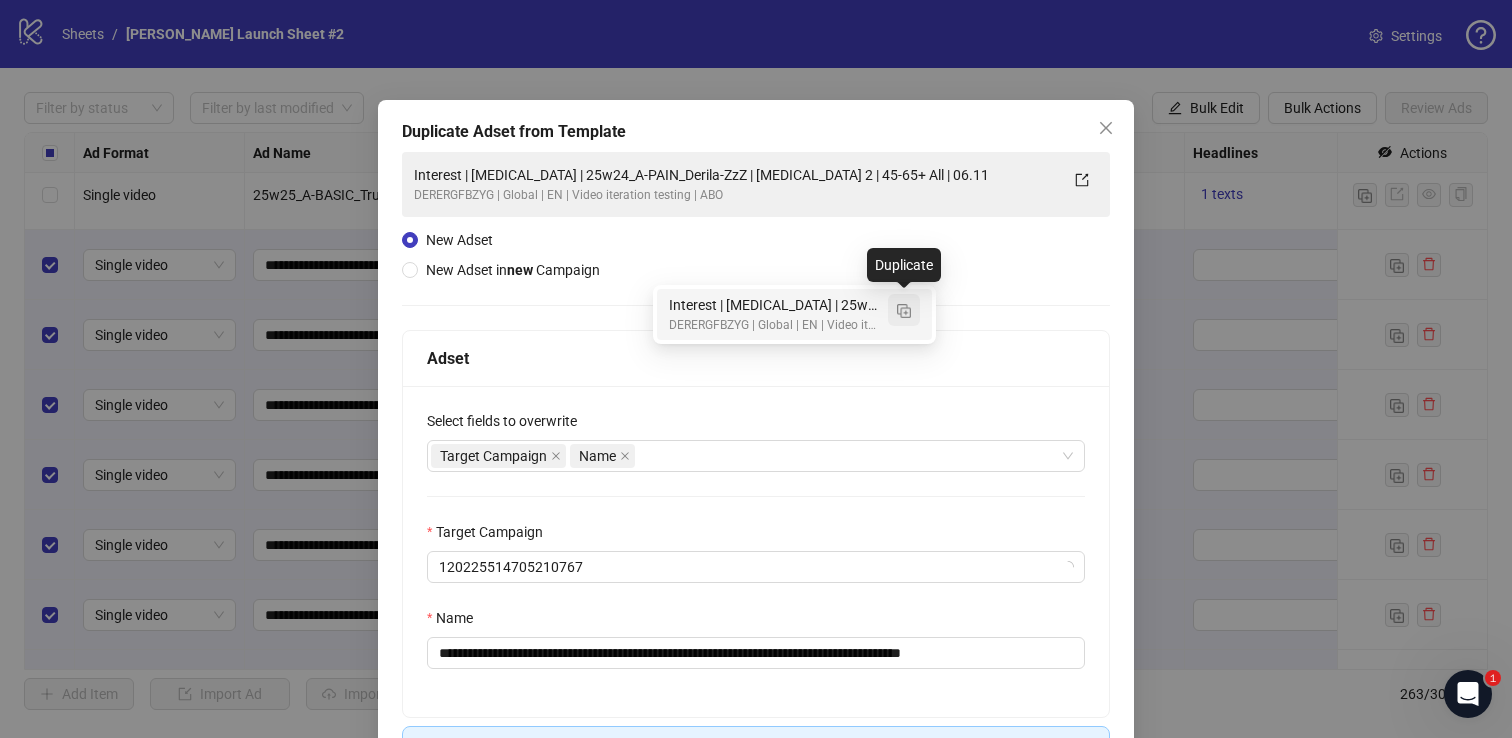 type 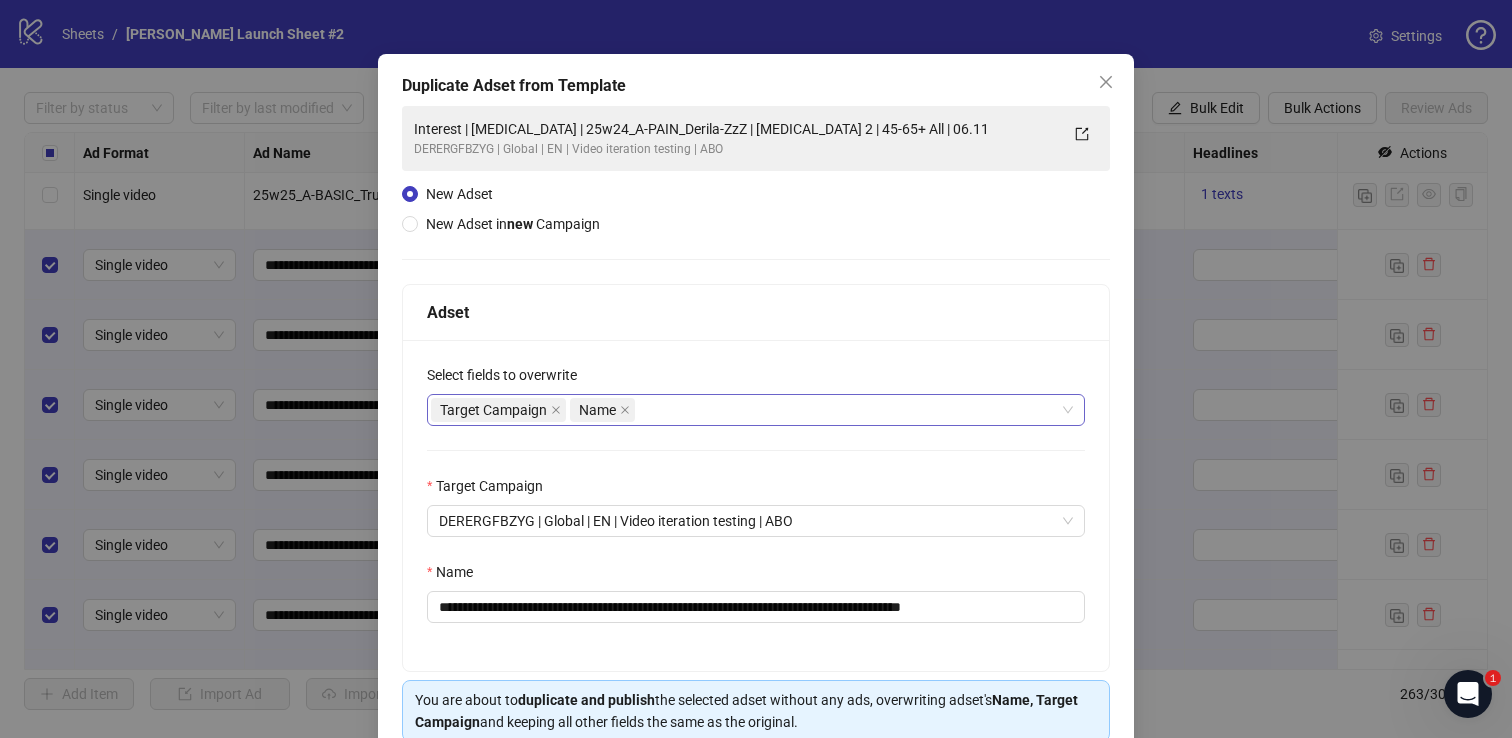 scroll, scrollTop: 139, scrollLeft: 0, axis: vertical 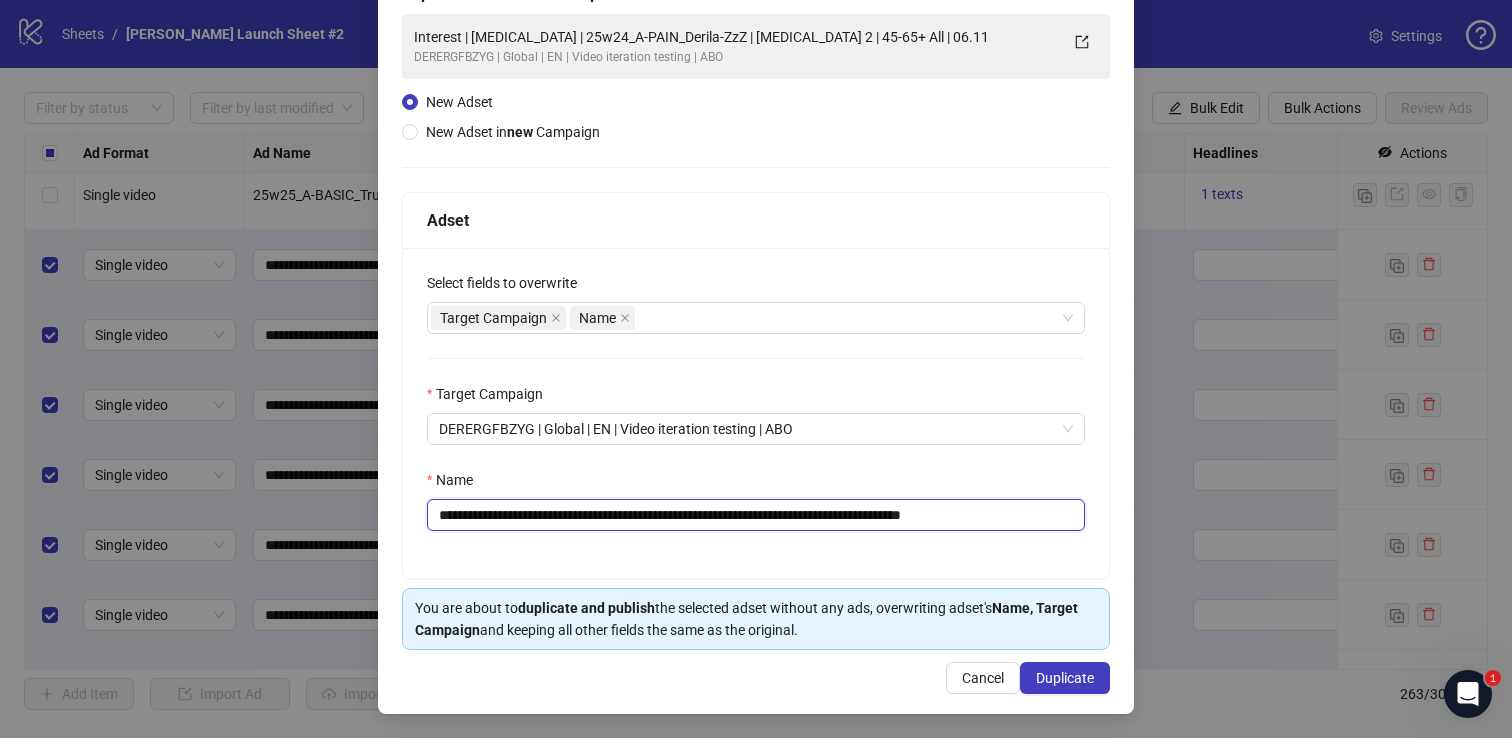 drag, startPoint x: 598, startPoint y: 513, endPoint x: 1055, endPoint y: 502, distance: 457.13235 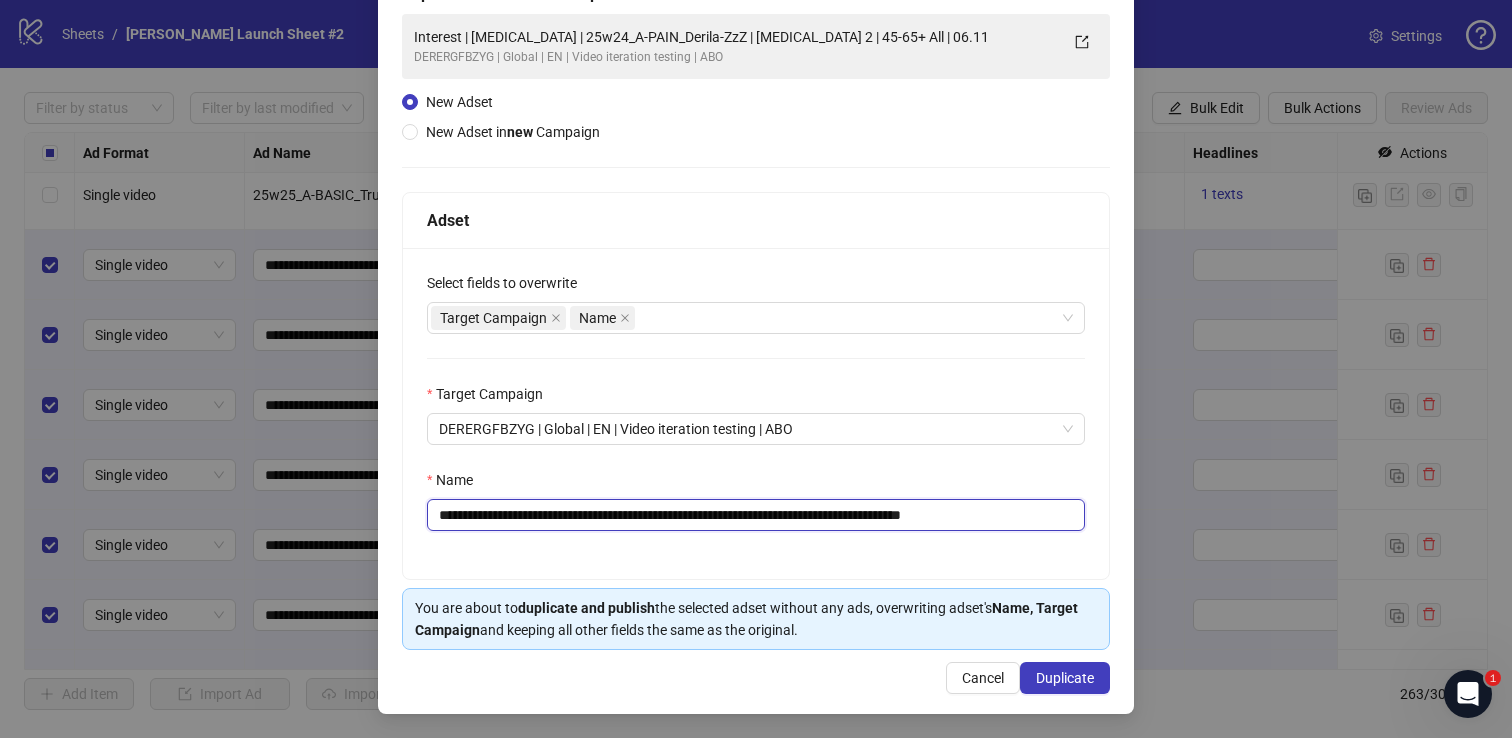 drag, startPoint x: 596, startPoint y: 514, endPoint x: 756, endPoint y: 512, distance: 160.0125 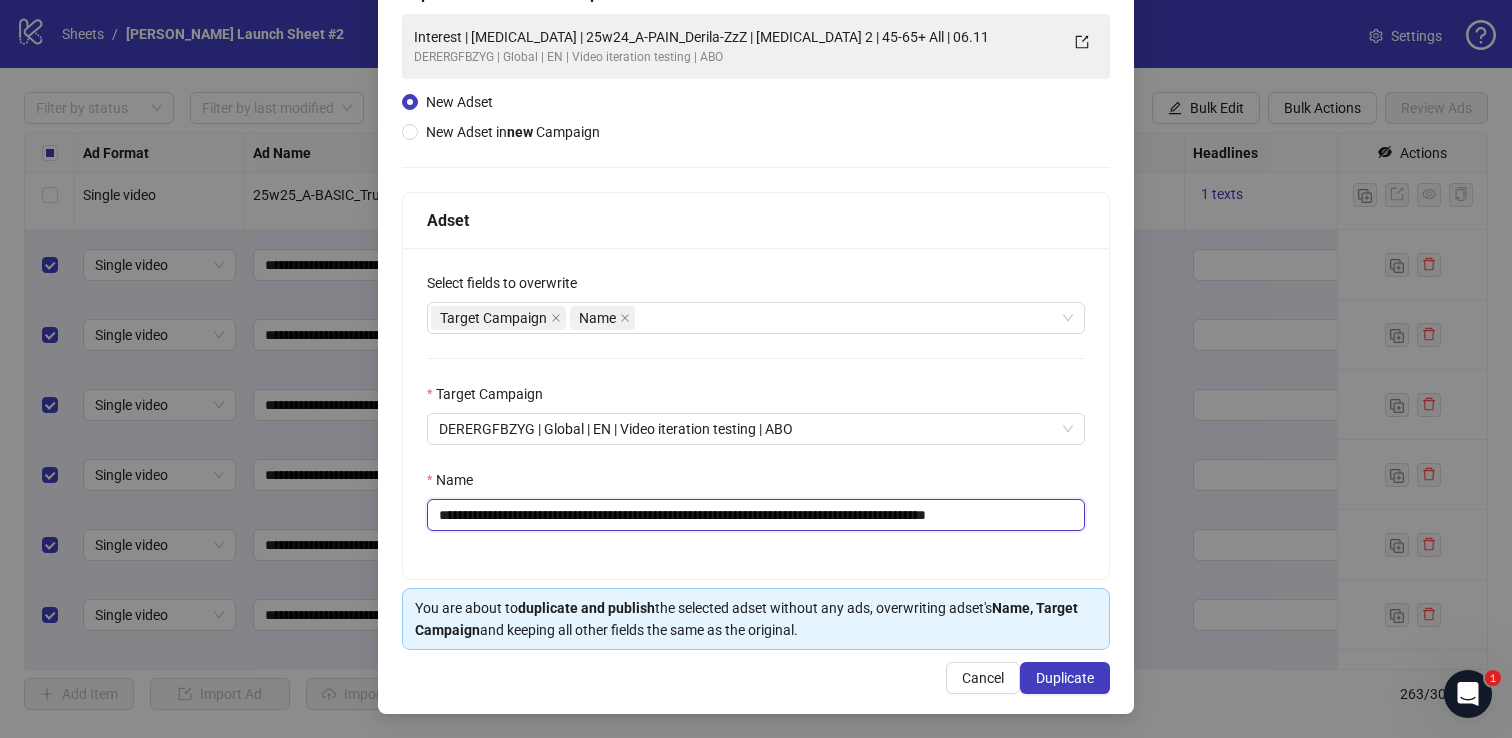 drag, startPoint x: 1009, startPoint y: 512, endPoint x: 1076, endPoint y: 512, distance: 67 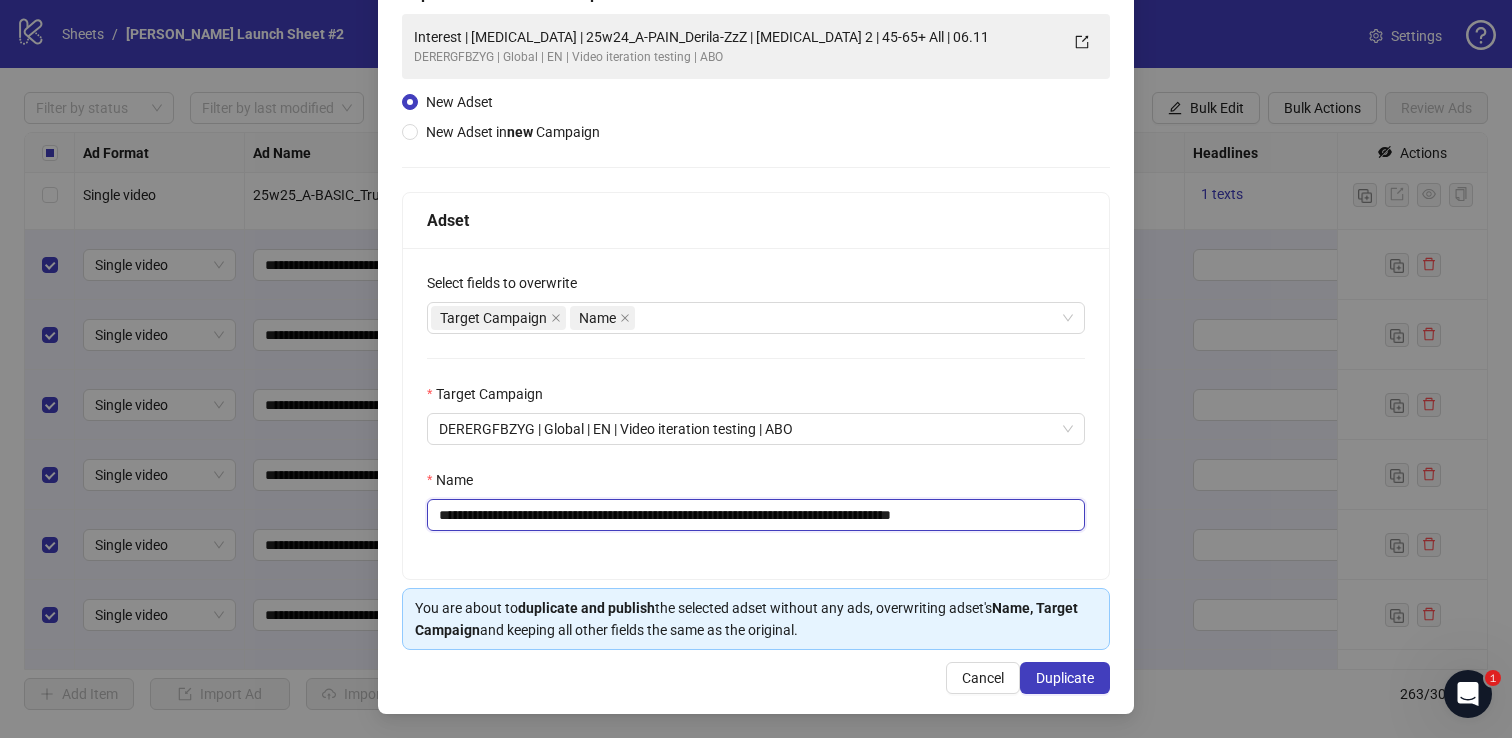 drag, startPoint x: 1036, startPoint y: 510, endPoint x: 1000, endPoint y: 516, distance: 36.496574 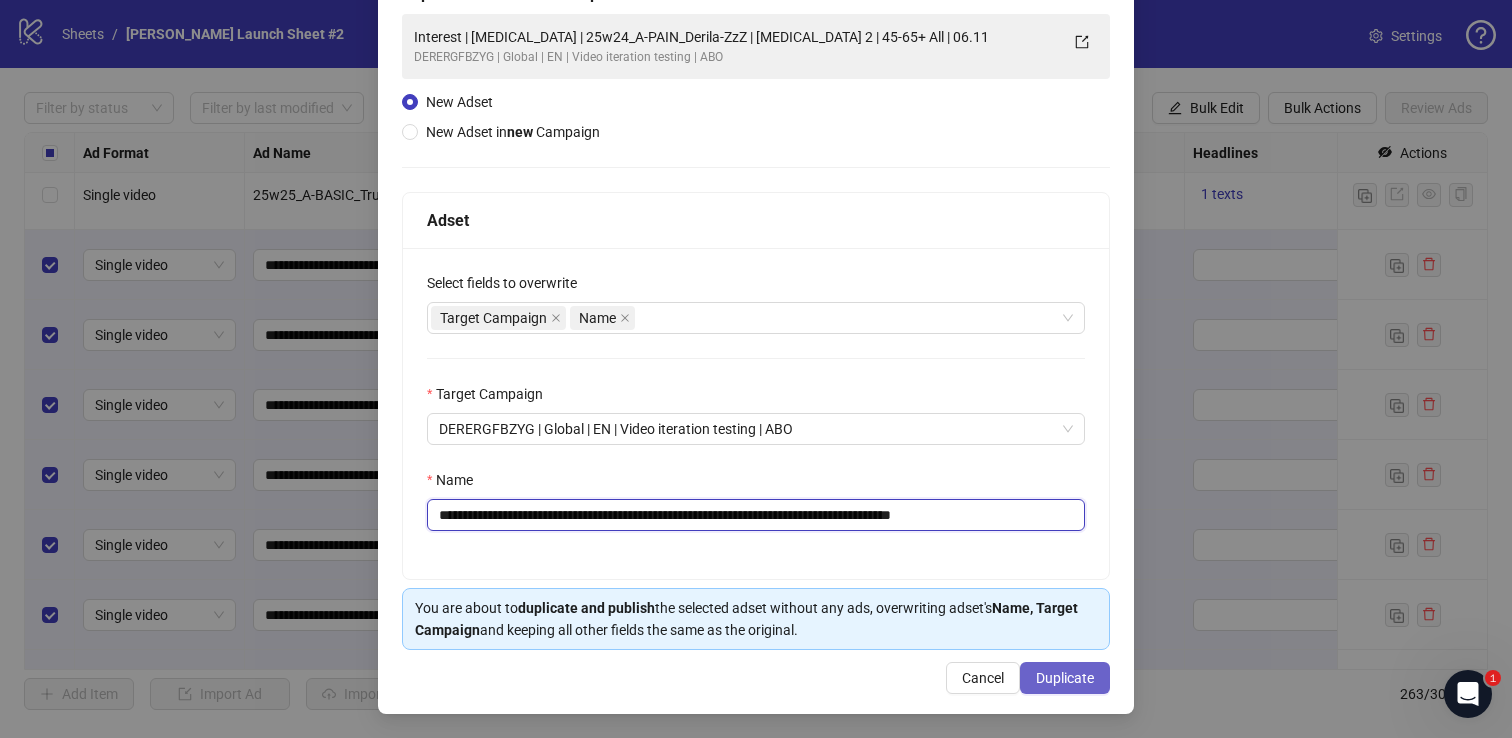 type on "**********" 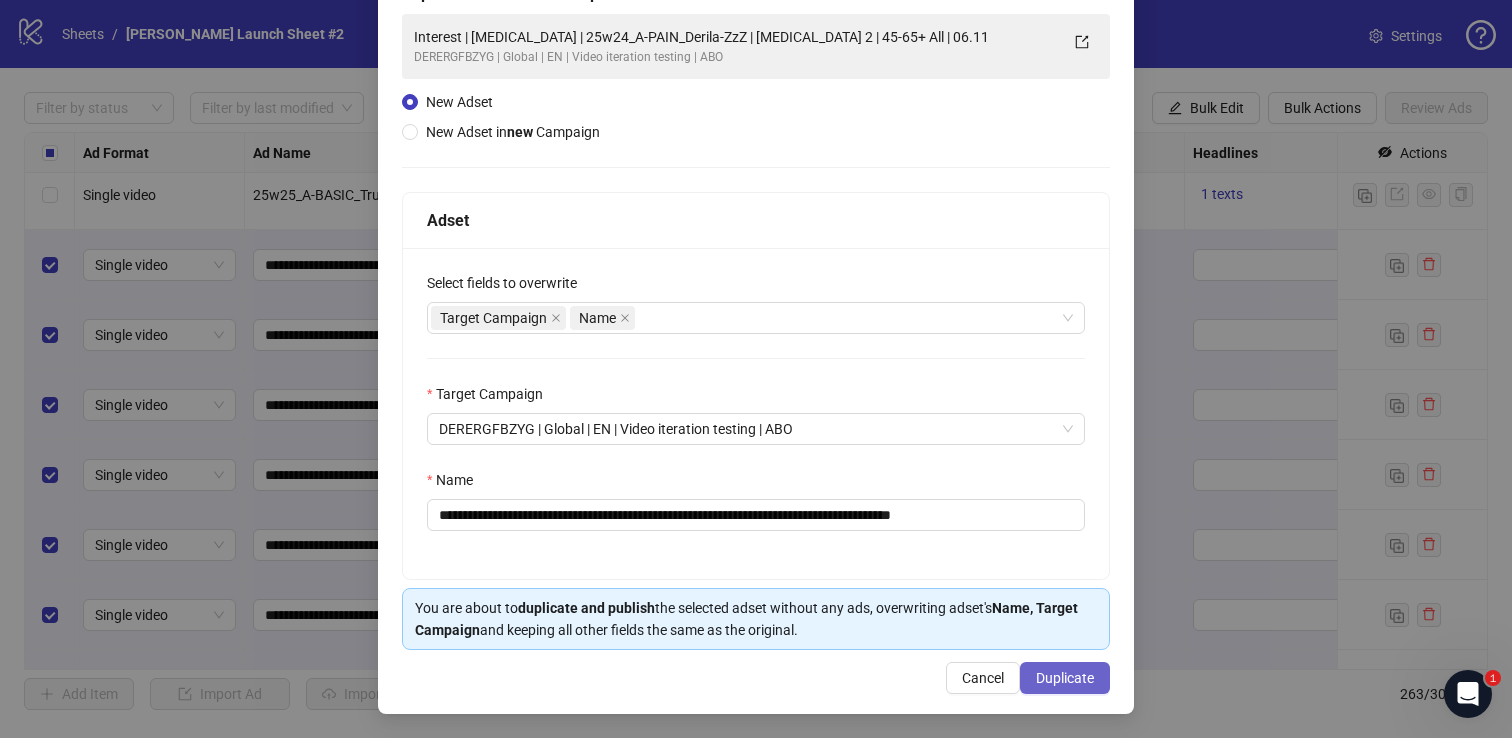click on "Duplicate" at bounding box center (1065, 678) 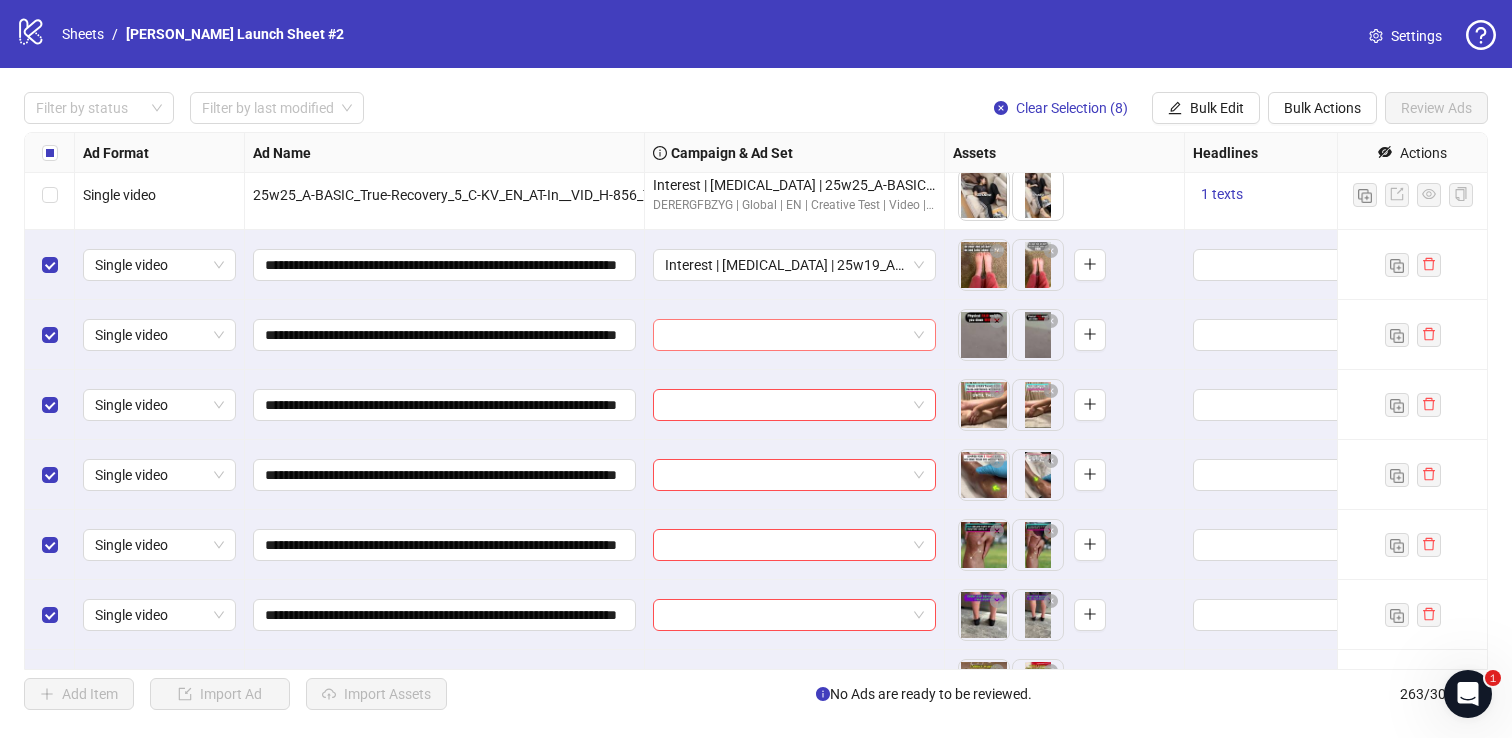 click at bounding box center (794, 335) 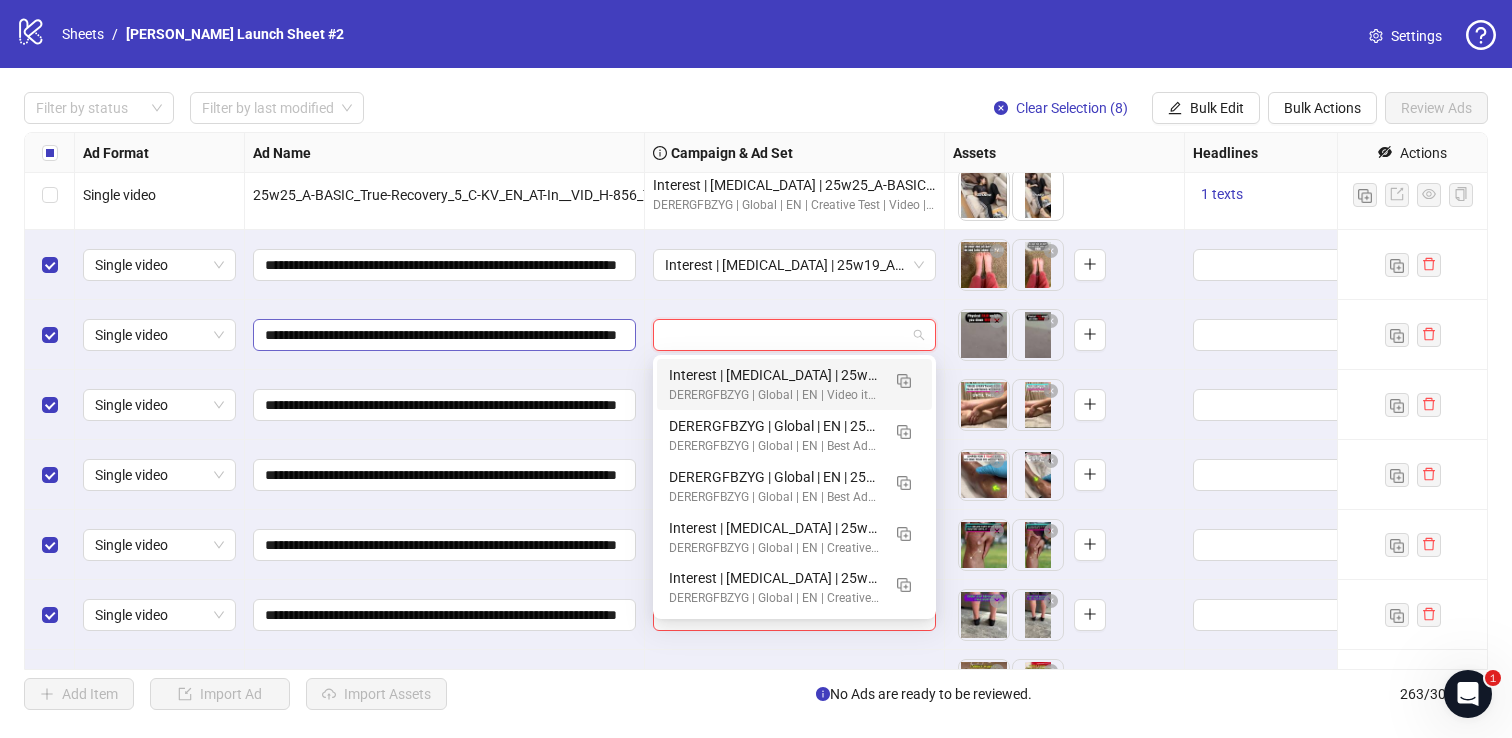 paste on "**********" 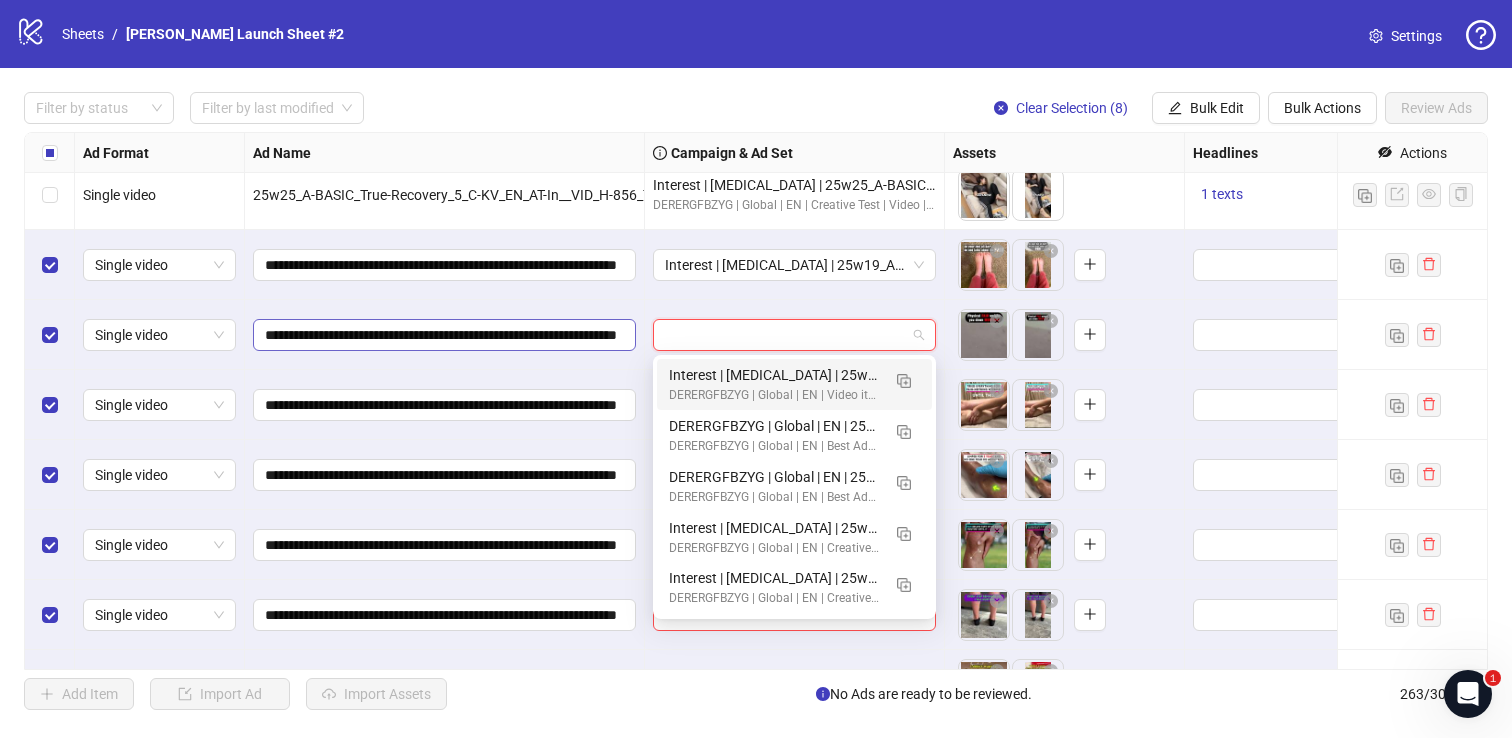 type on "**********" 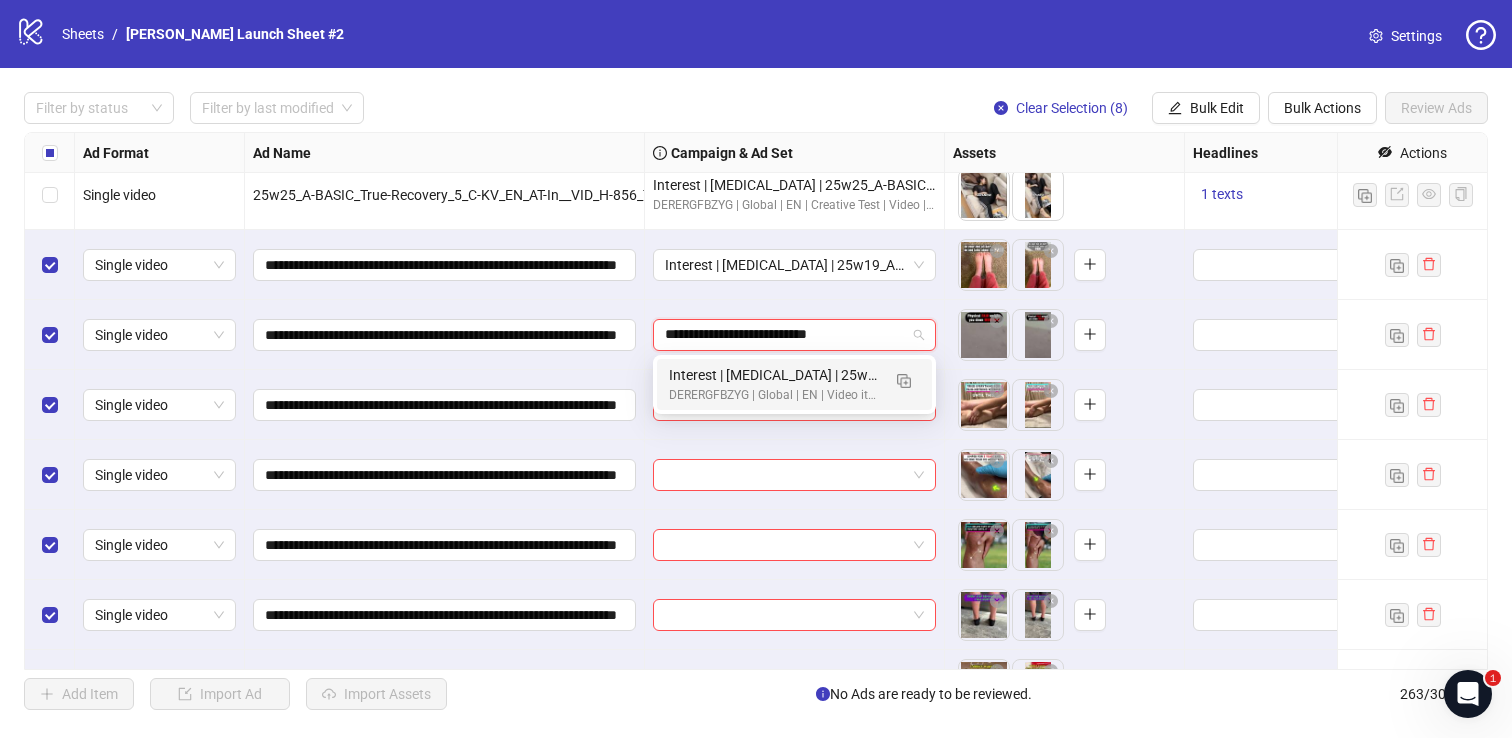 click on "Interest | [MEDICAL_DATA] | 25w19_A-PAIN_Jessica-Nurse_5 | [MEDICAL_DATA] 2 | 45-65+ All | 07.01 DERERGFBZYG | Global | EN | Video iteration testing | ABO" at bounding box center (794, 384) 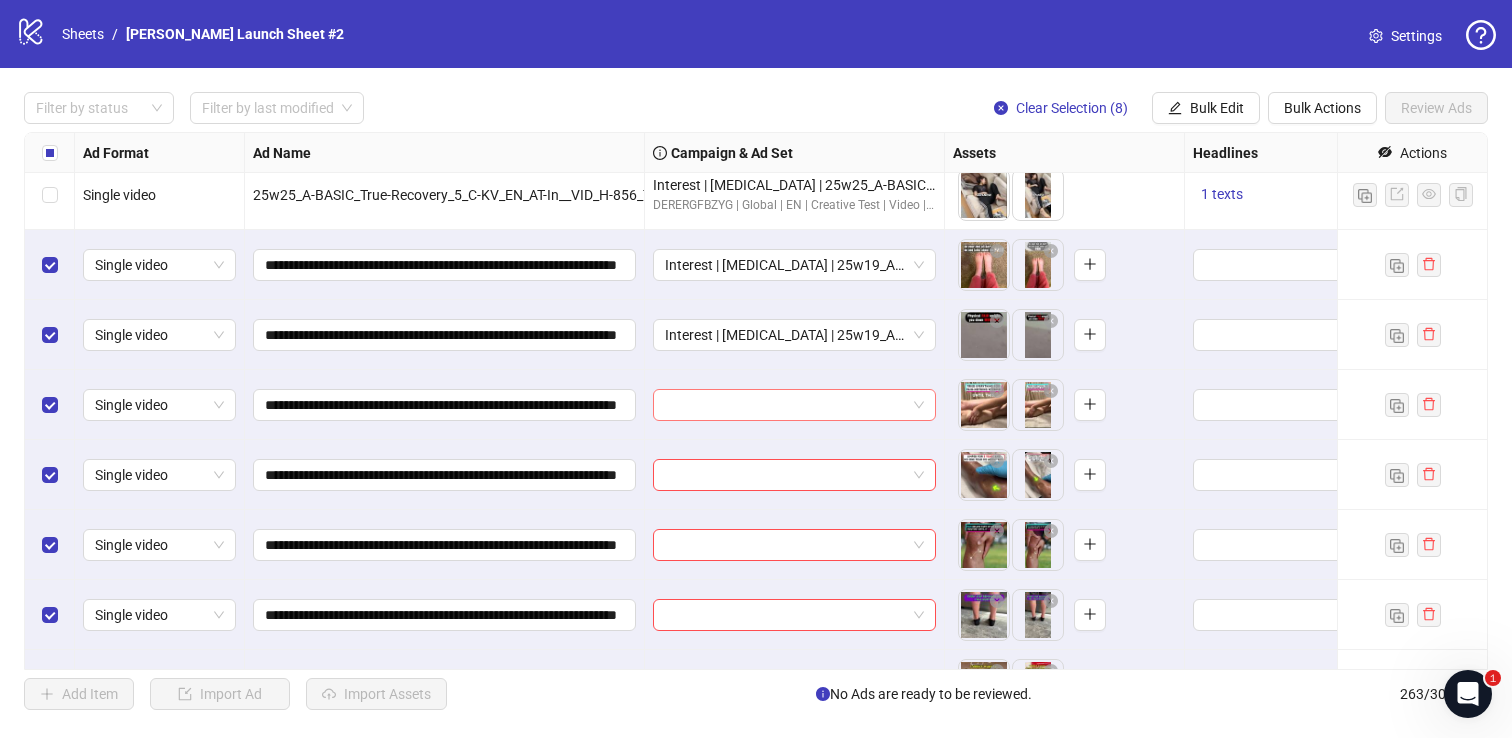 click at bounding box center (785, 405) 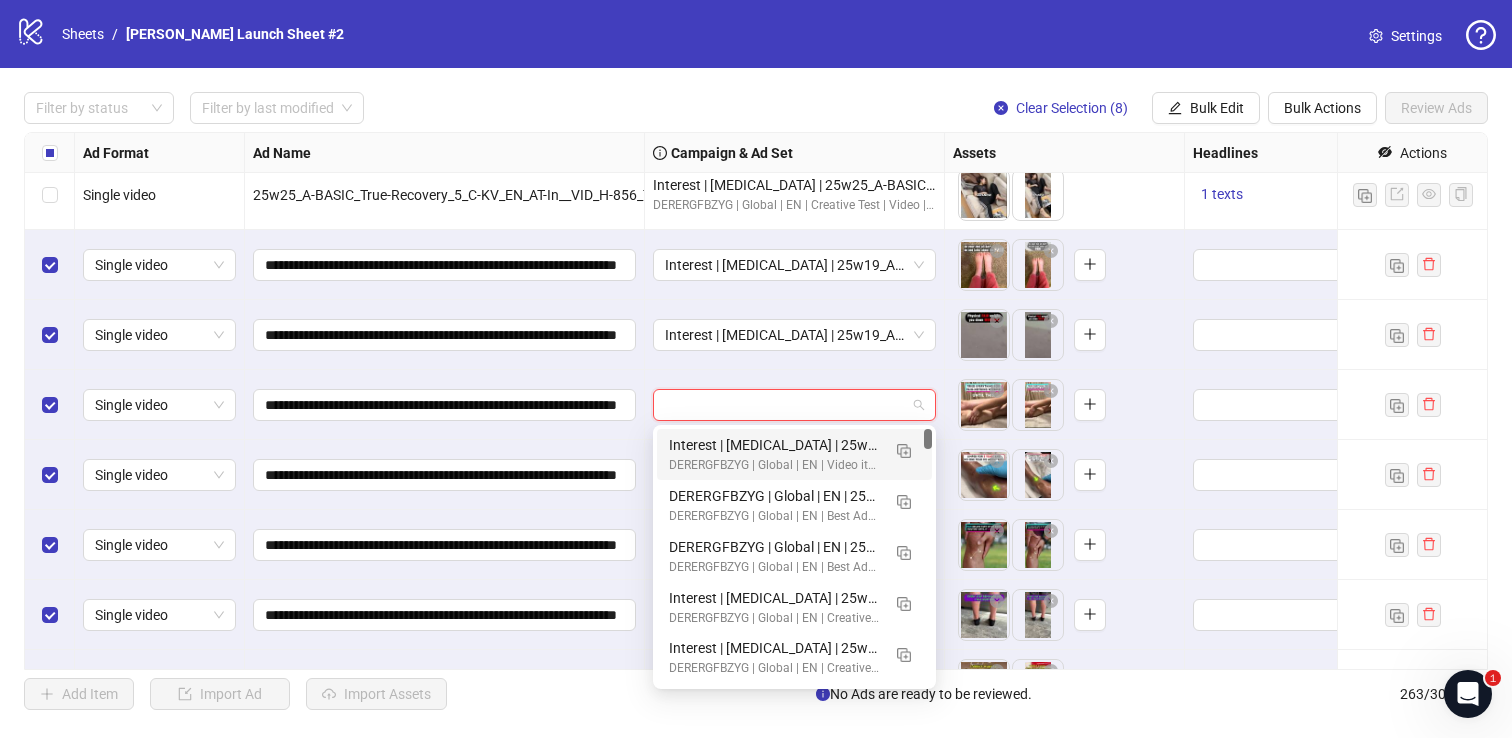 paste on "**********" 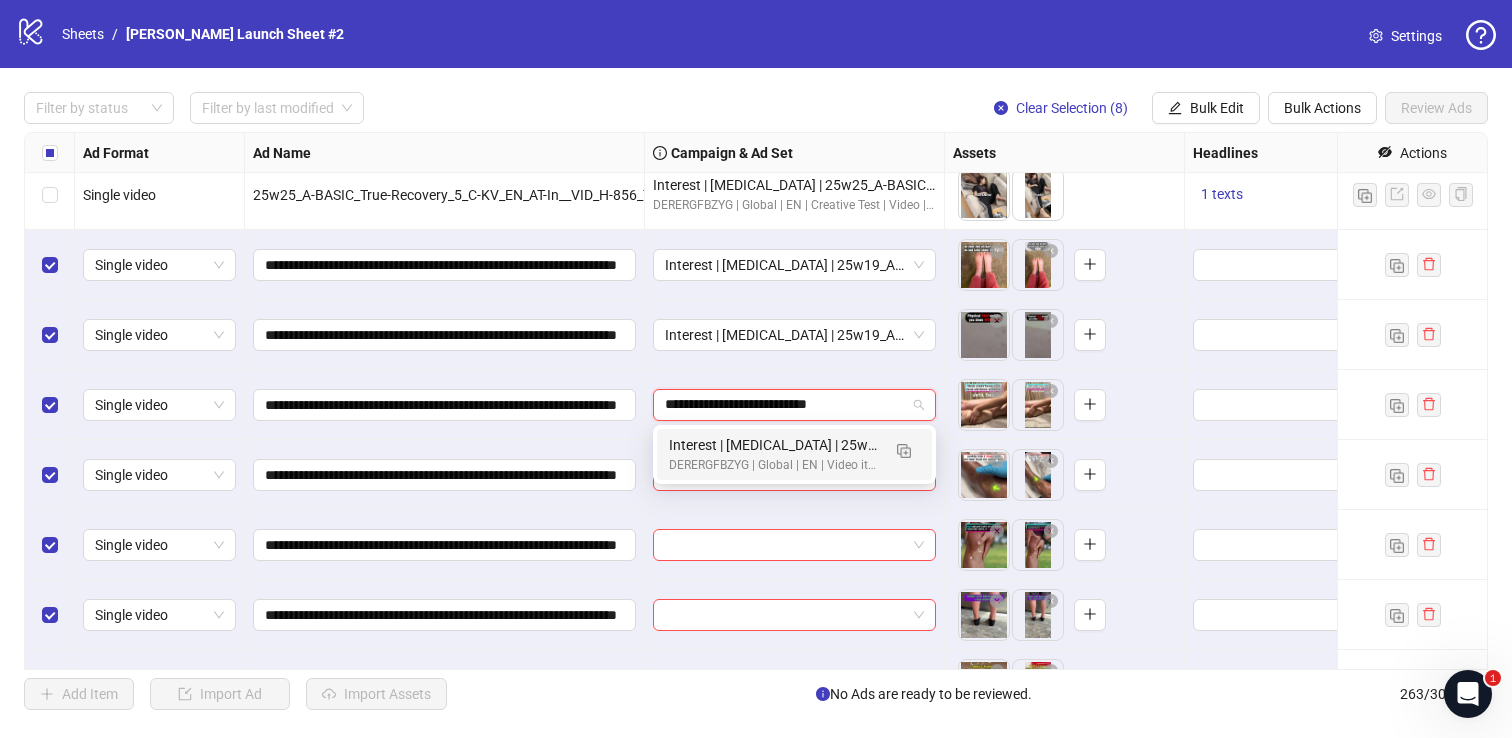 click on "Interest | [MEDICAL_DATA] | 25w19_A-PAIN_Jessica-Nurse_5 | [MEDICAL_DATA] 2 | 45-65+ All | 07.01" at bounding box center (774, 445) 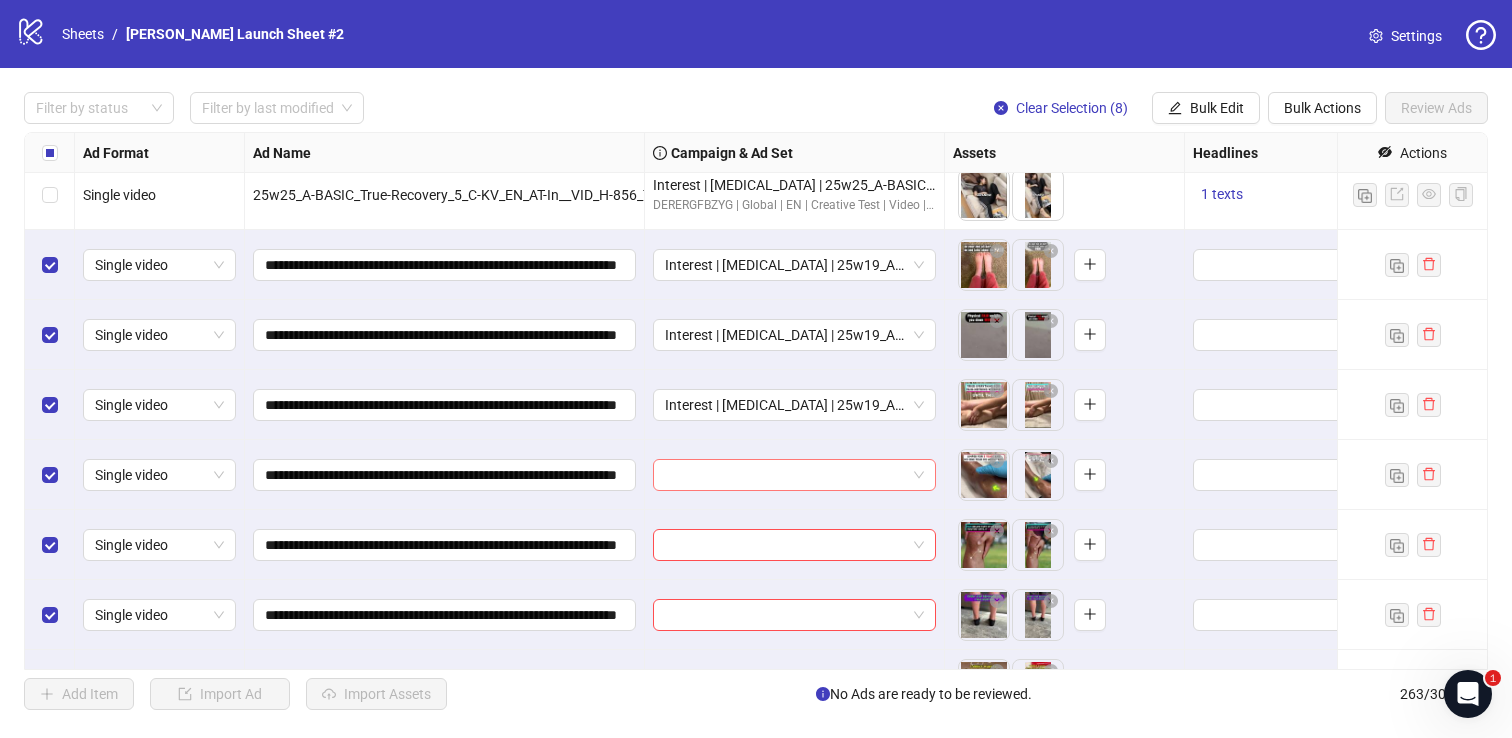 click at bounding box center [785, 475] 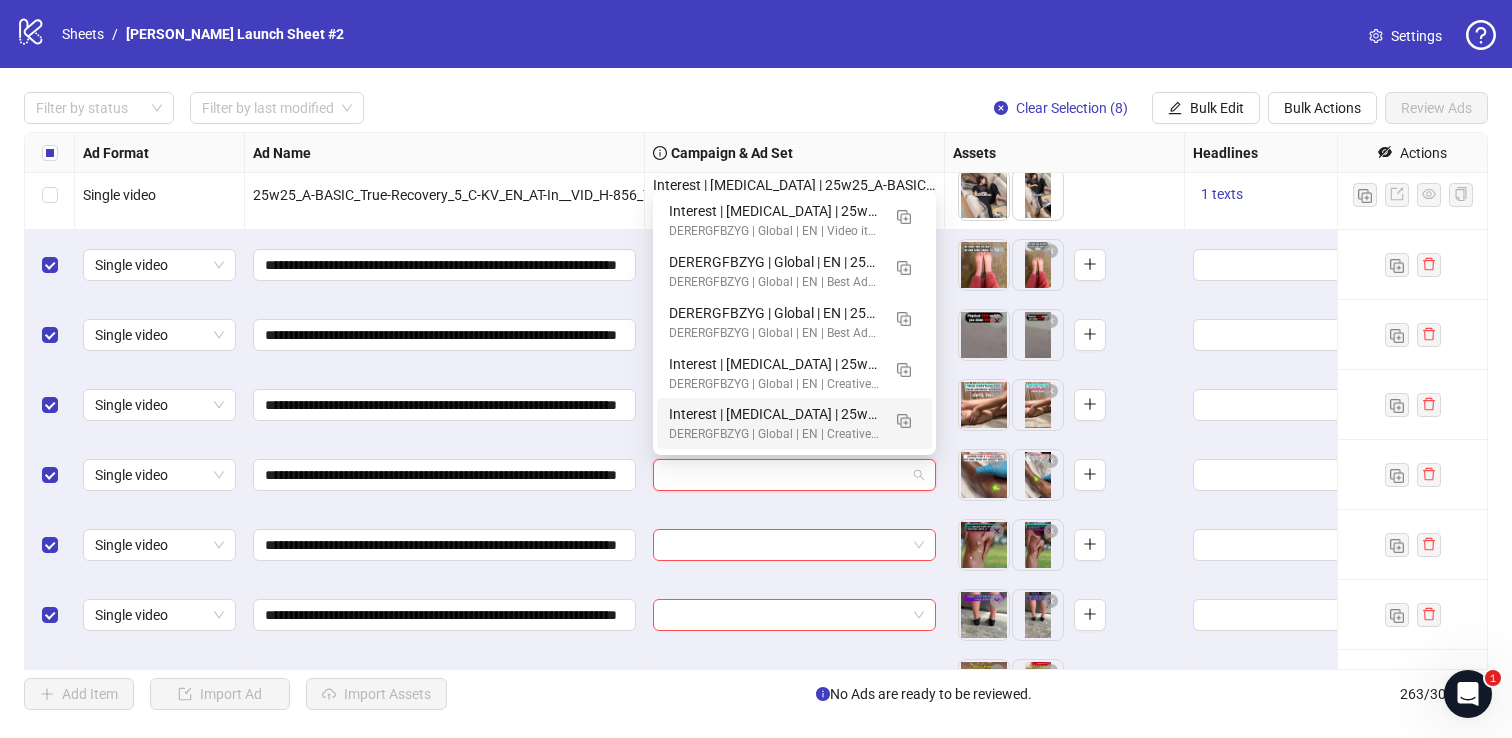 click at bounding box center [785, 475] 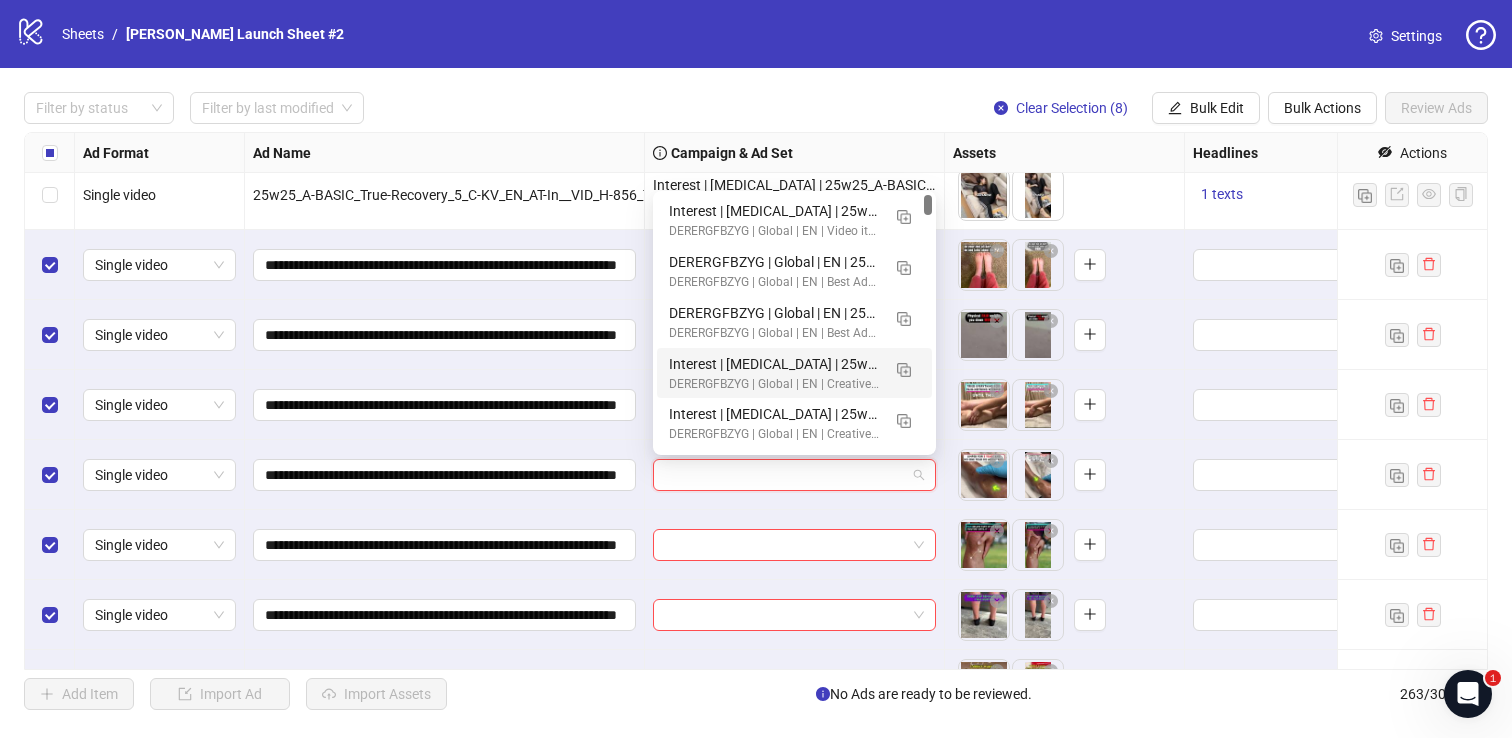 paste on "**********" 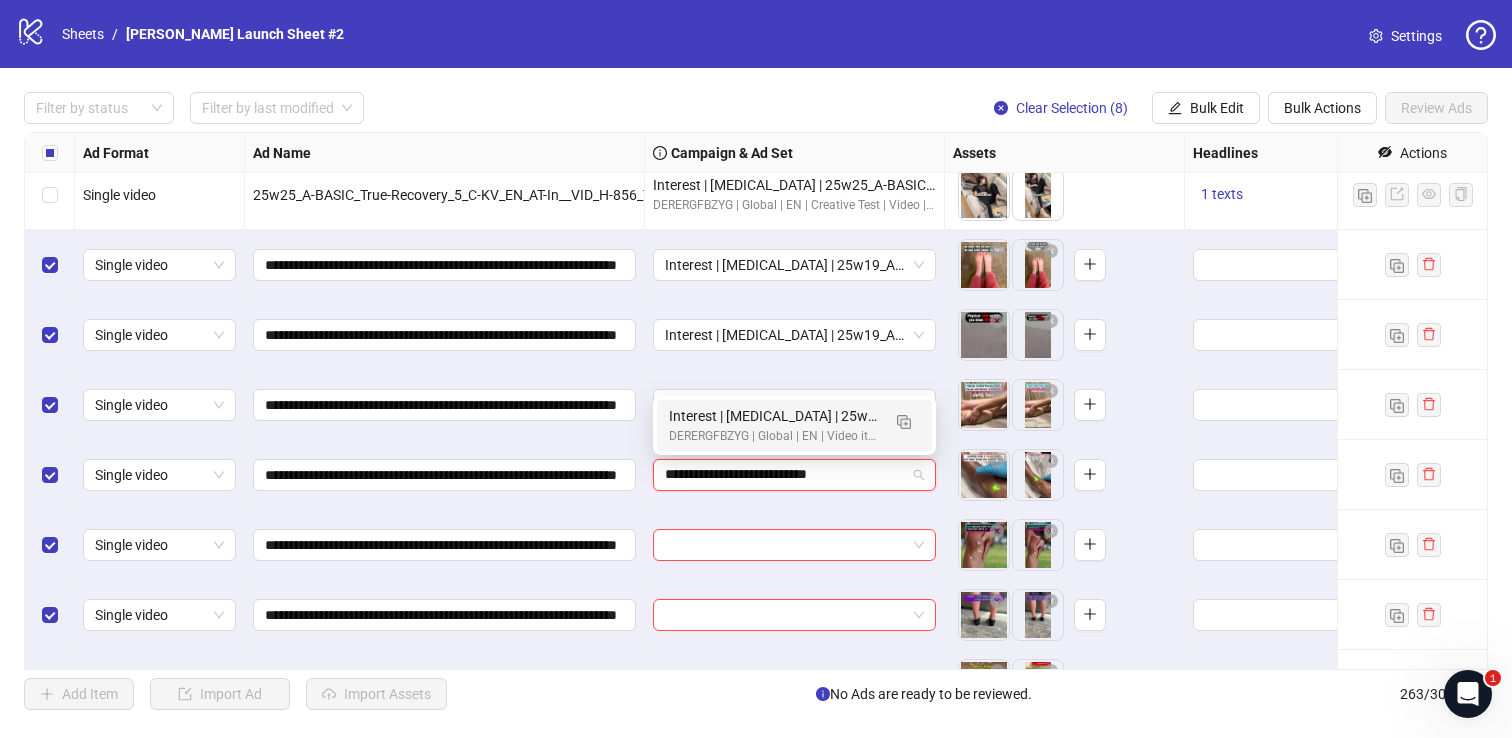 click on "Interest | [MEDICAL_DATA] | 25w19_A-PAIN_Jessica-Nurse_5 | [MEDICAL_DATA] 2 | 45-65+ All | 07.01" at bounding box center (774, 416) 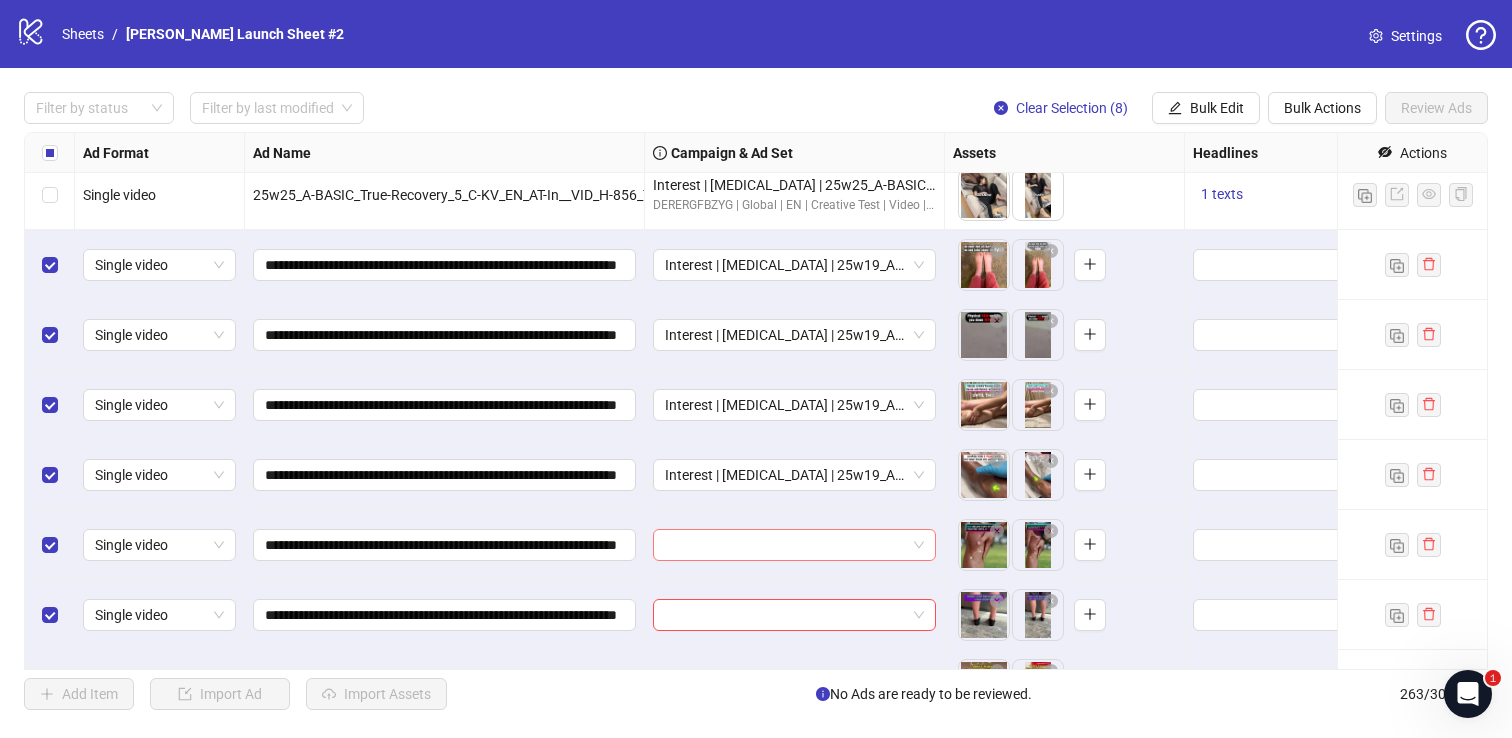 click at bounding box center [785, 545] 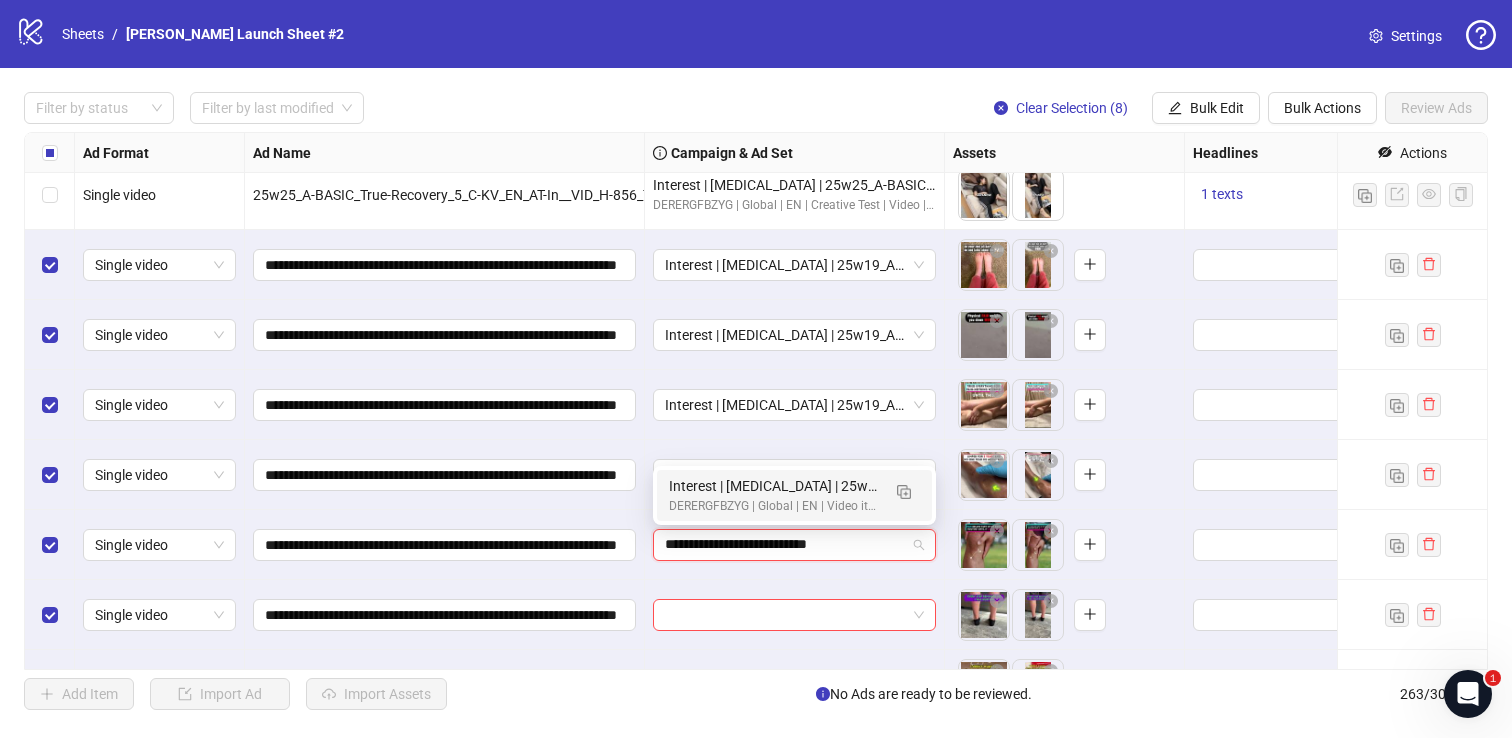 click on "Interest | [MEDICAL_DATA] | 25w19_A-PAIN_Jessica-Nurse_5 | [MEDICAL_DATA] 2 | 45-65+ All | 07.01" at bounding box center [774, 486] 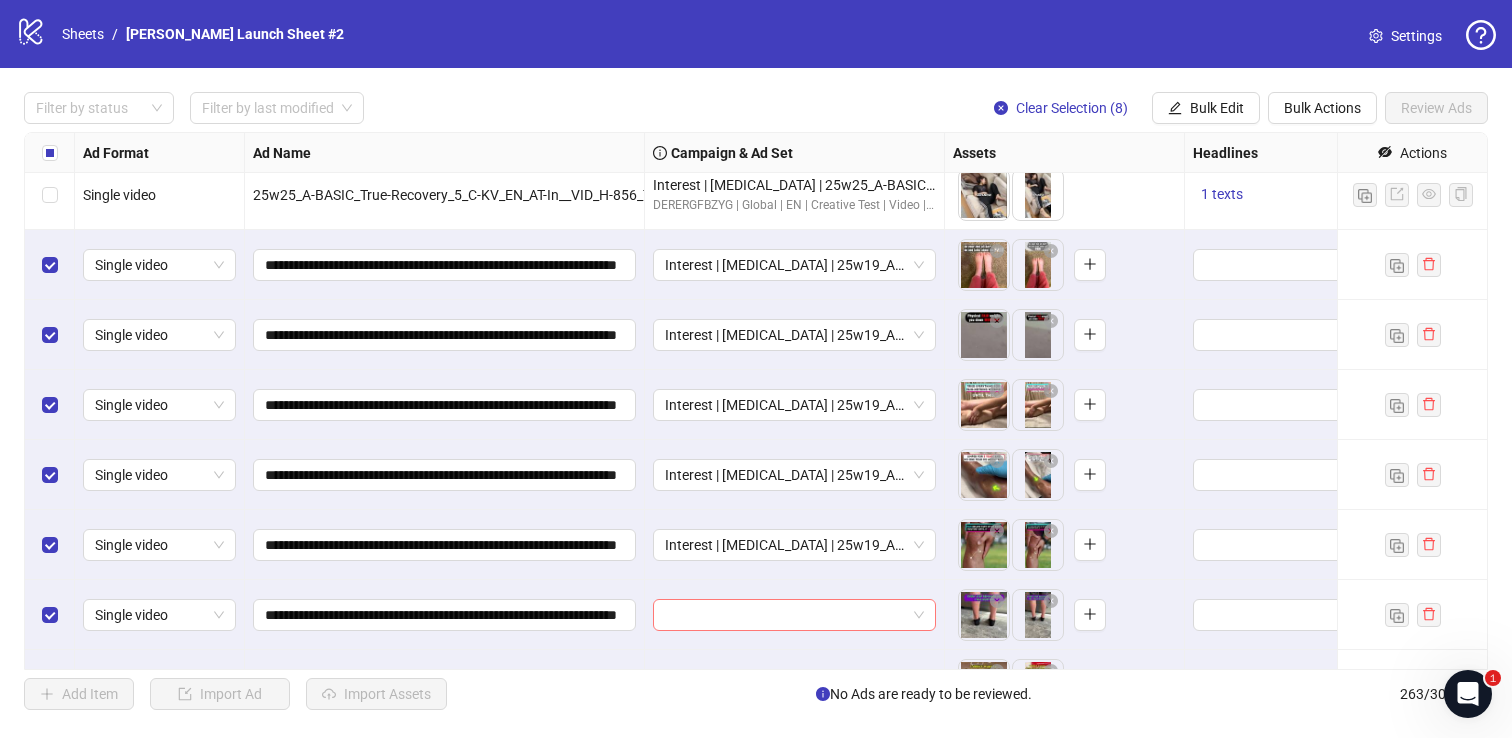 click at bounding box center [785, 615] 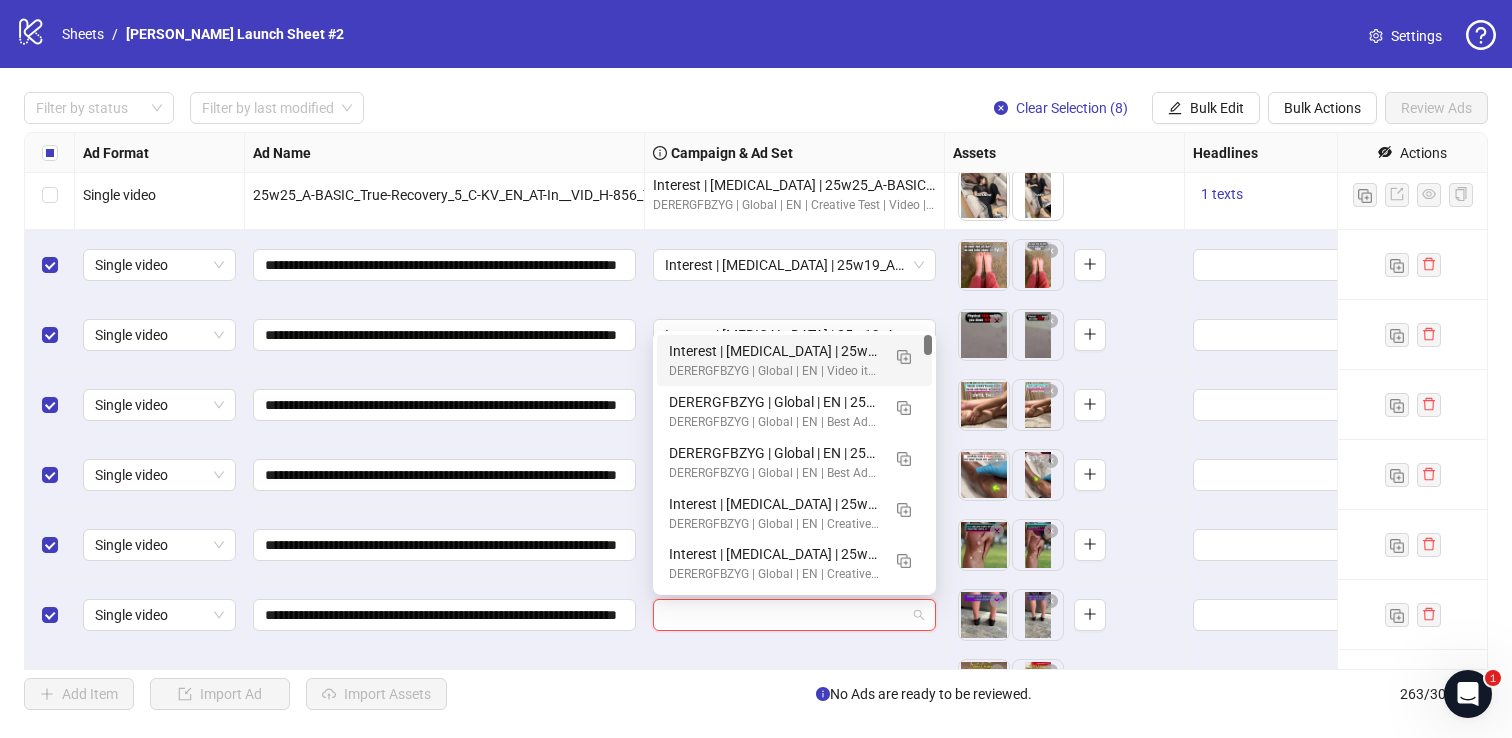 paste on "**********" 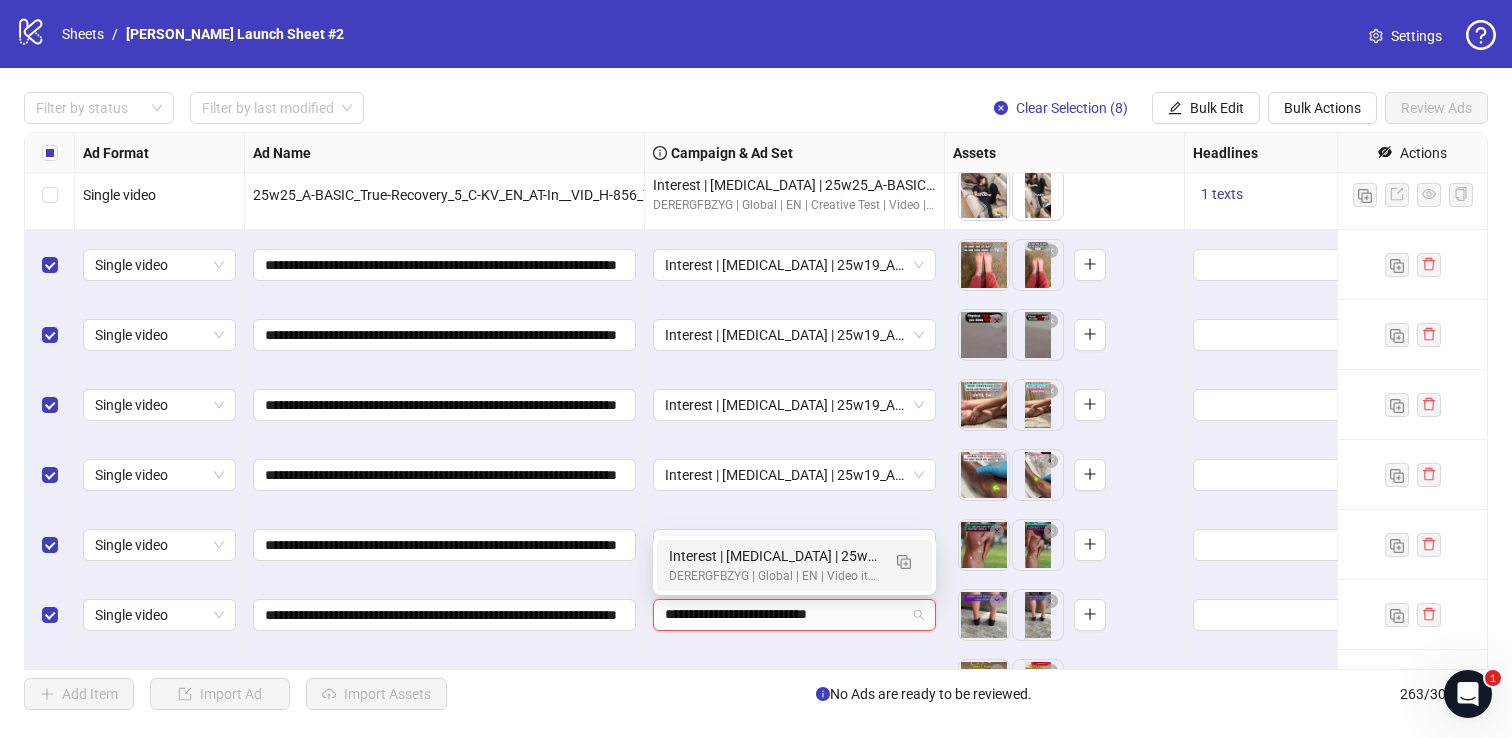 click on "Interest | [MEDICAL_DATA] | 25w19_A-PAIN_Jessica-Nurse_5 | [MEDICAL_DATA] 2 | 45-65+ All | 07.01" at bounding box center (774, 556) 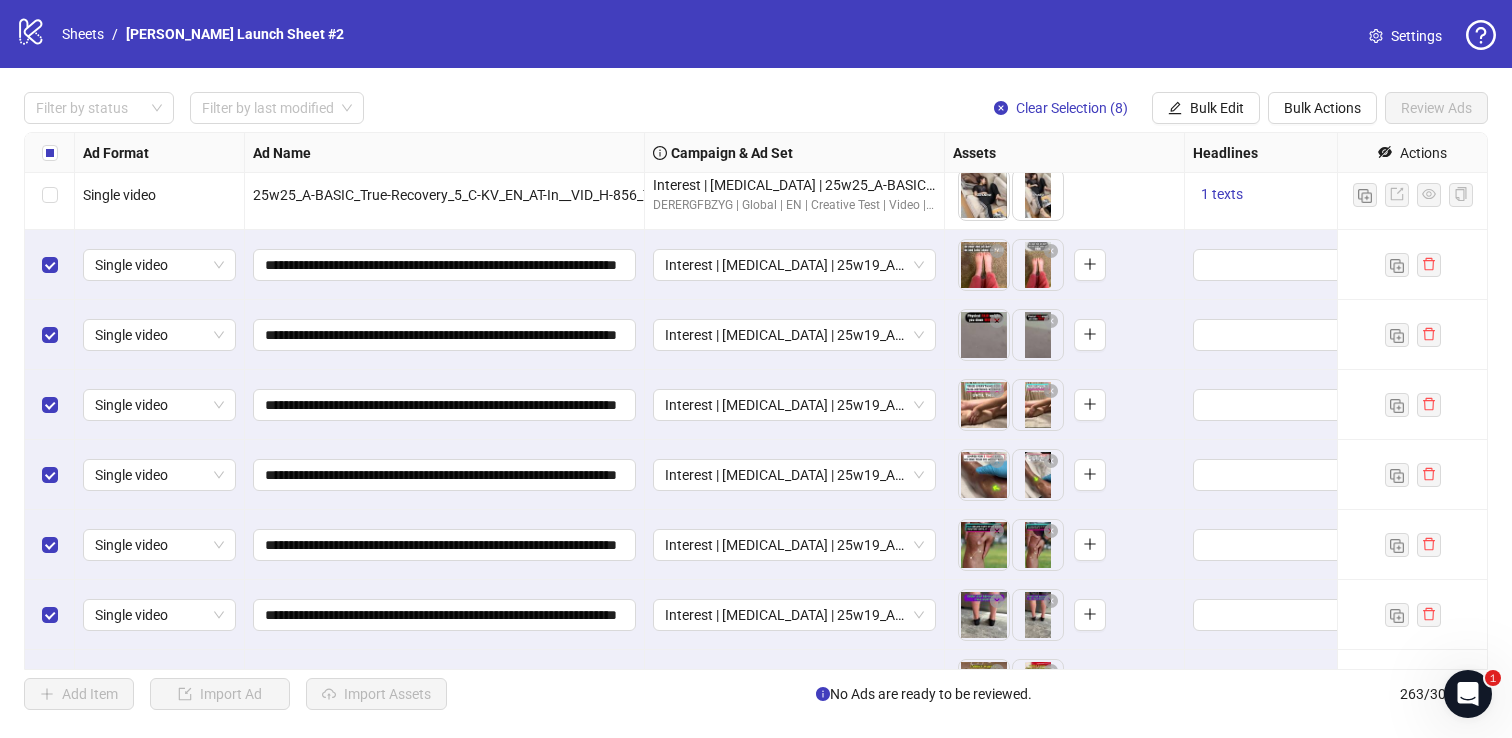 scroll, scrollTop: 17914, scrollLeft: 0, axis: vertical 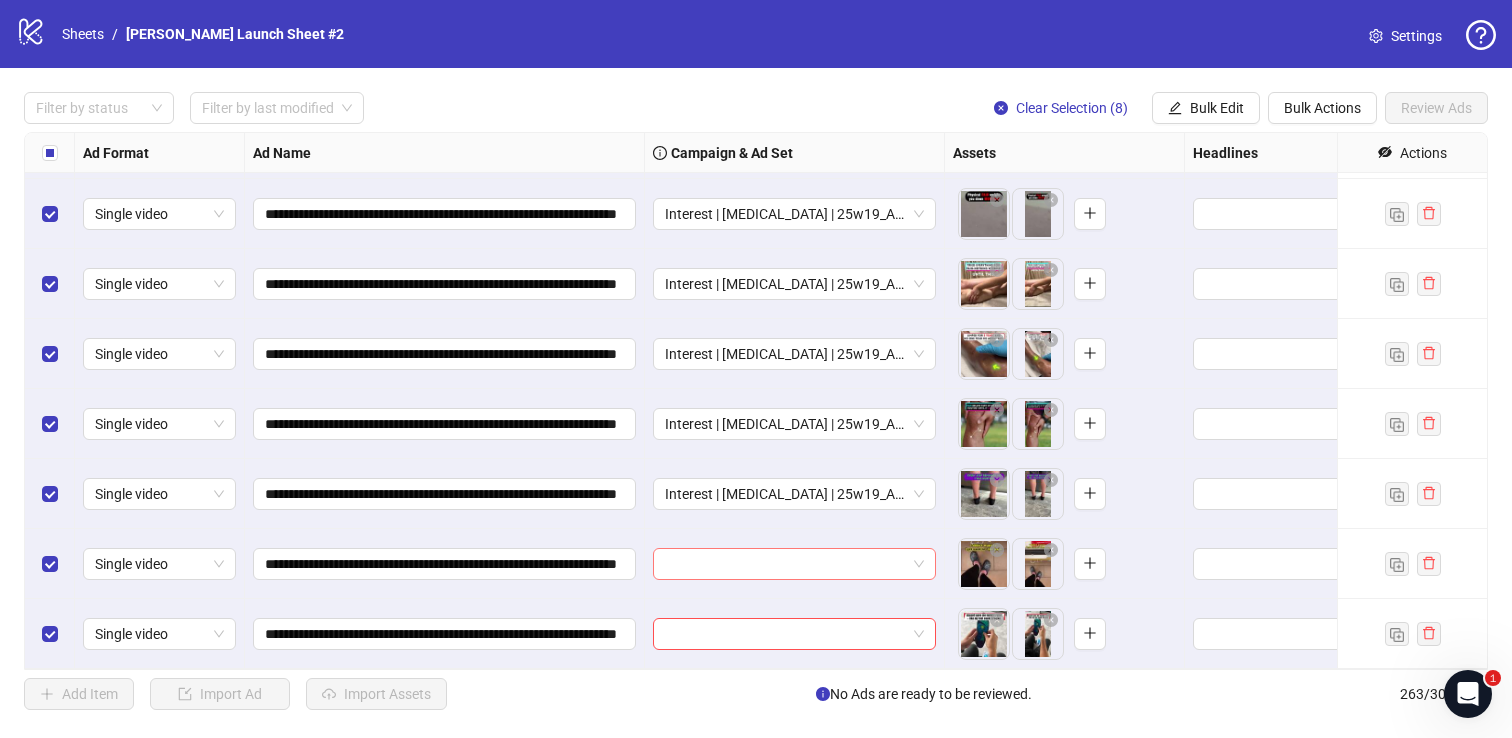 click at bounding box center [785, 564] 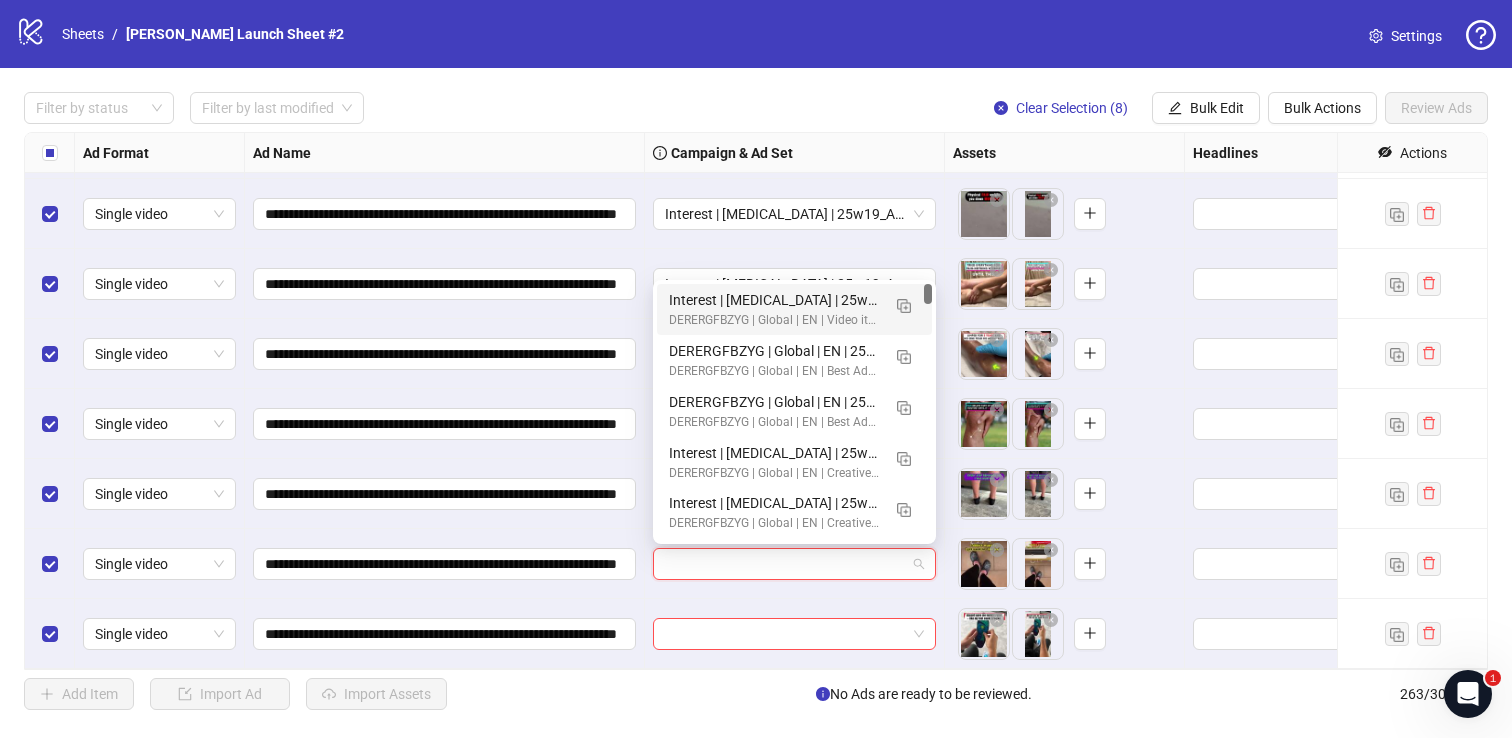 paste on "**********" 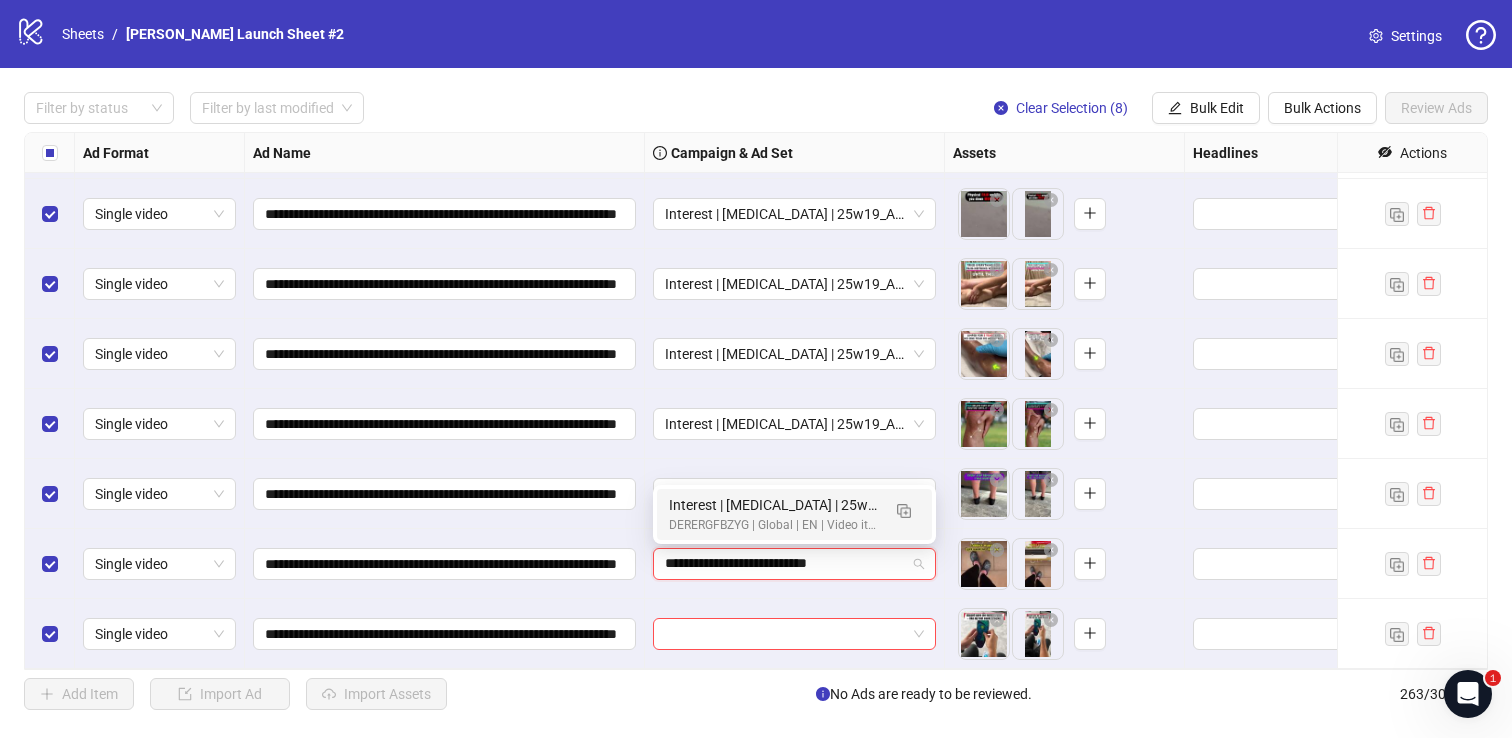 click on "Interest | [MEDICAL_DATA] | 25w19_A-PAIN_Jessica-Nurse_5 | [MEDICAL_DATA] 2 | 45-65+ All | 07.01" at bounding box center [774, 505] 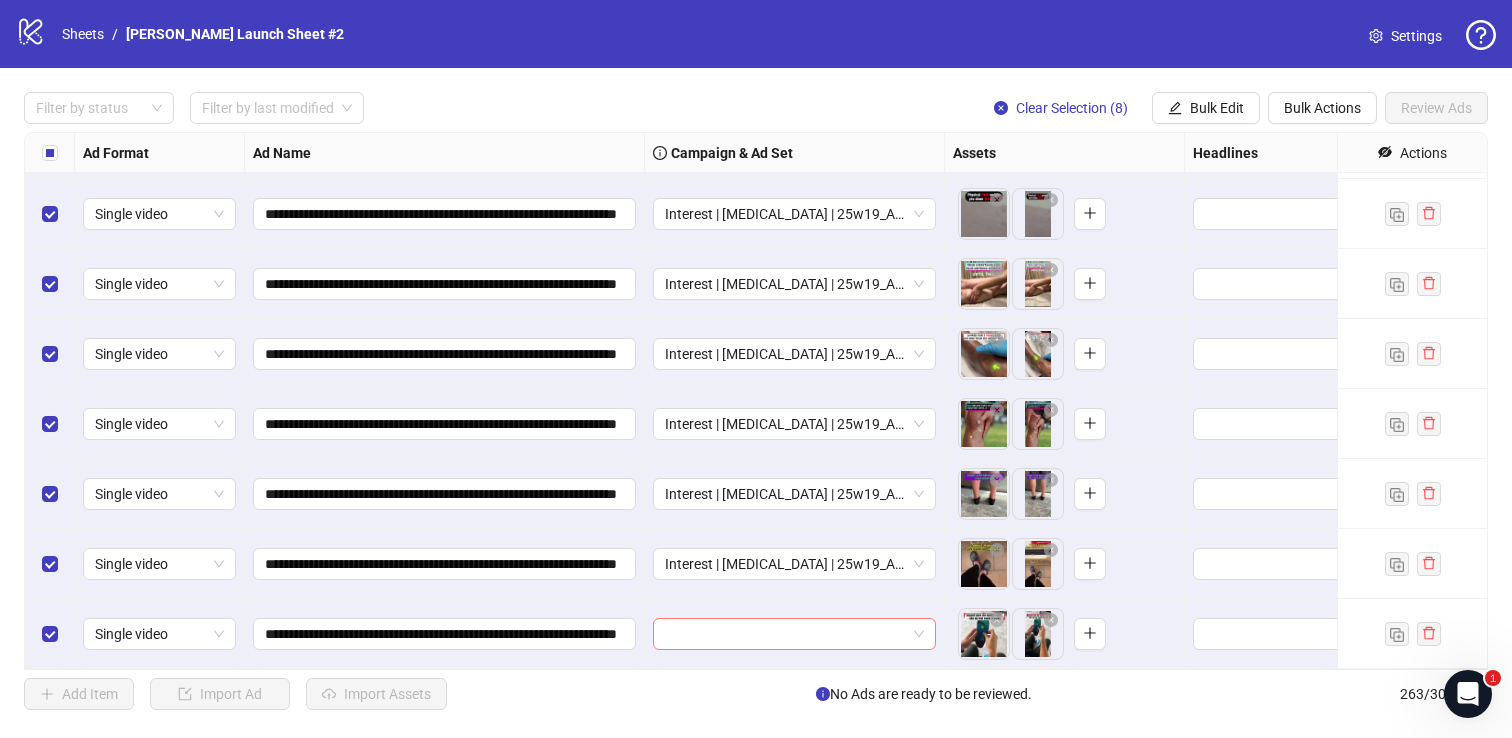 click at bounding box center (785, 634) 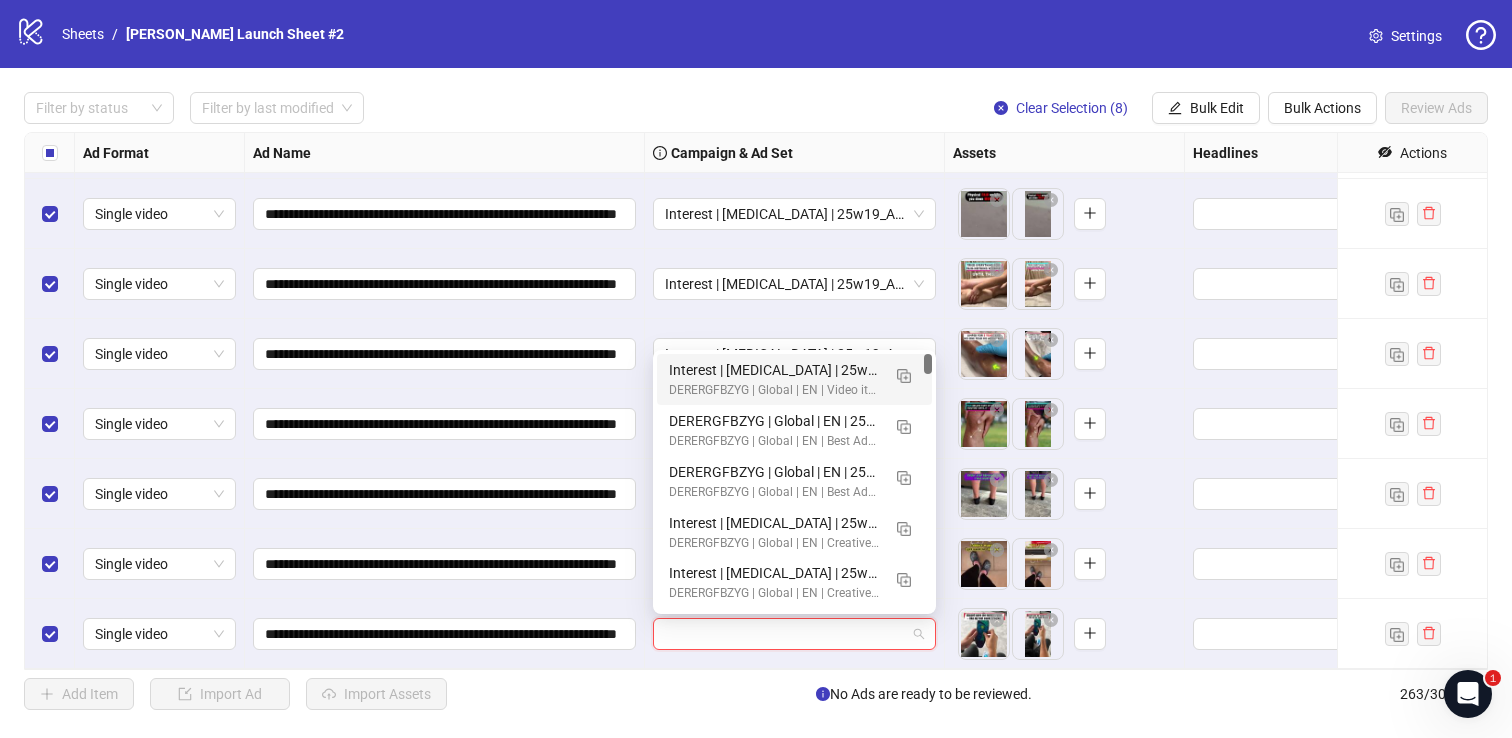 paste on "**********" 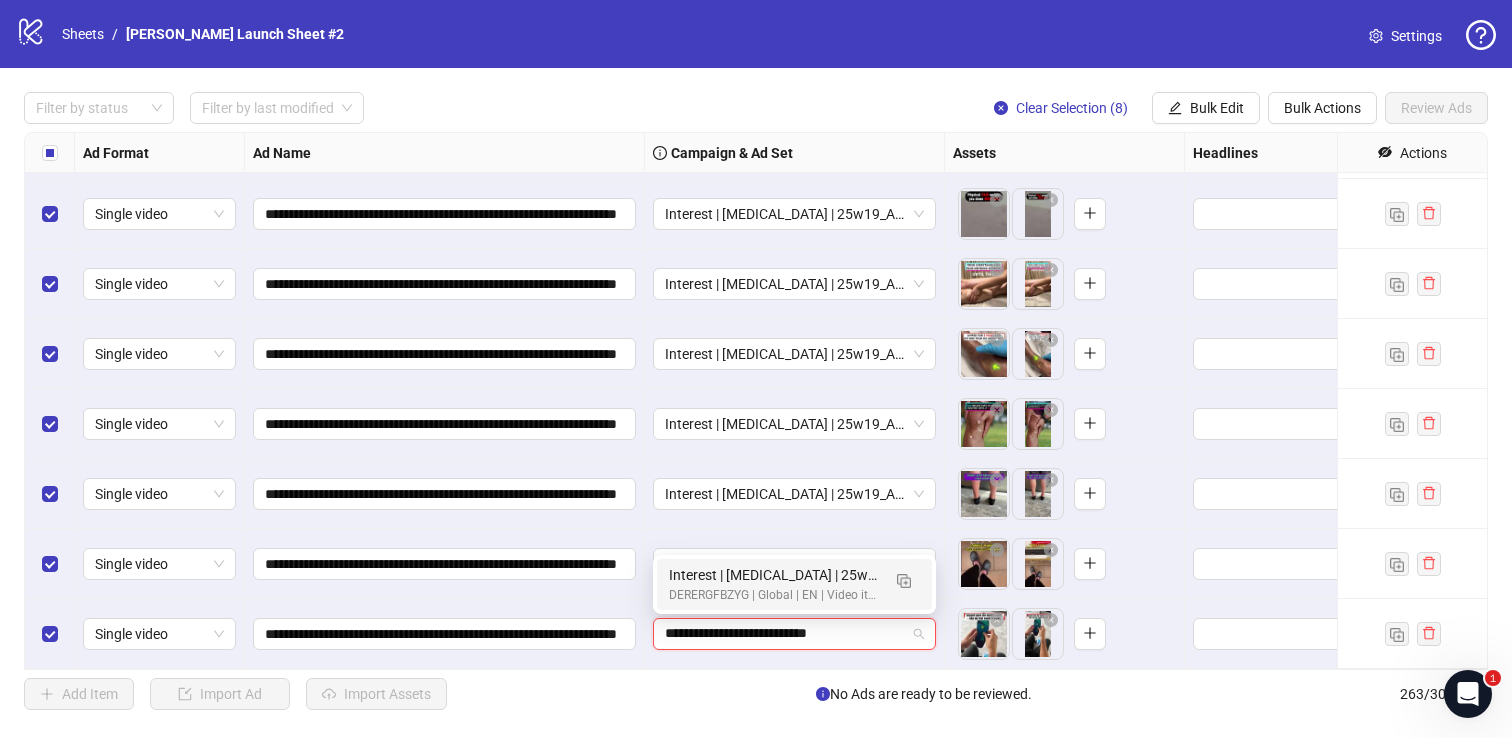 click on "DERERGFBZYG | Global | EN | Video iteration testing | ABO" at bounding box center (774, 595) 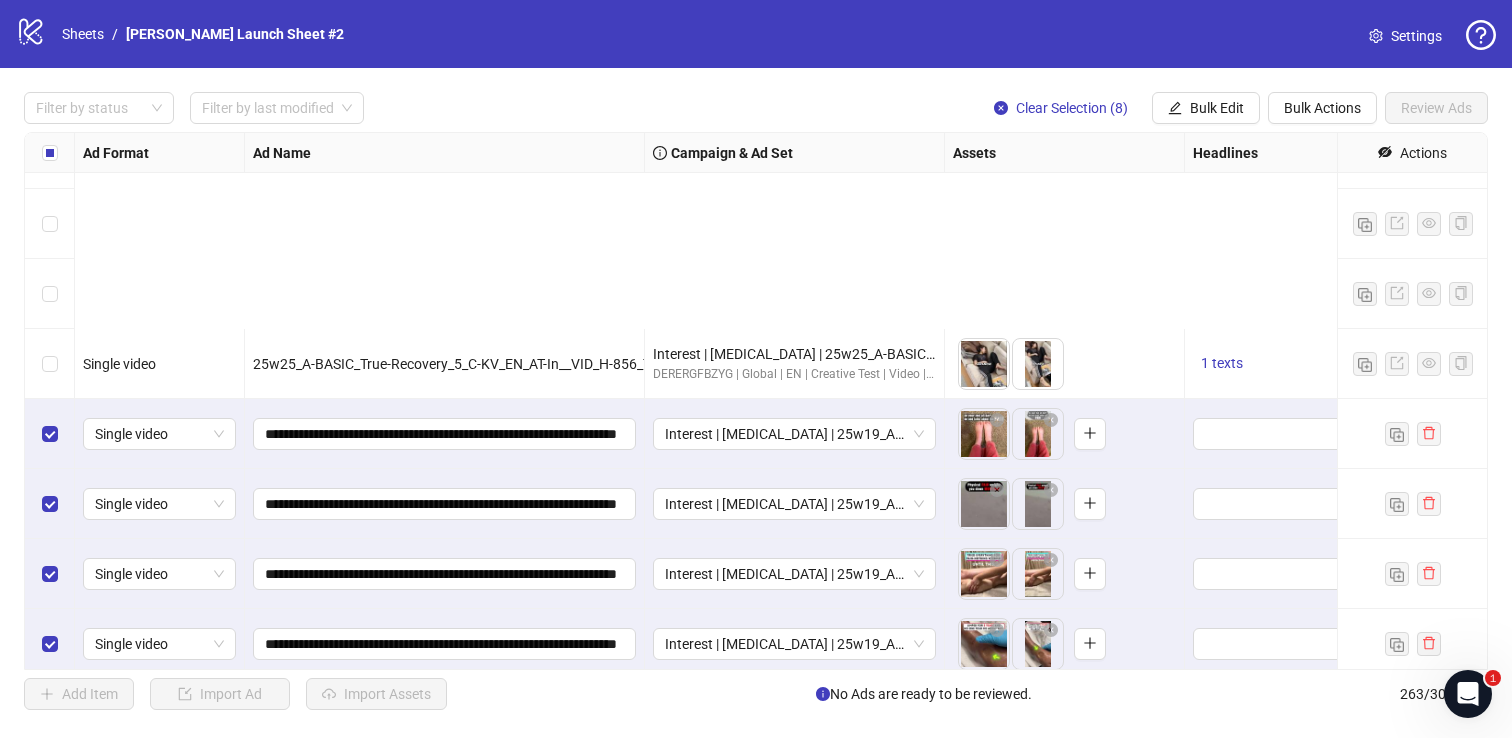 scroll, scrollTop: 17914, scrollLeft: 0, axis: vertical 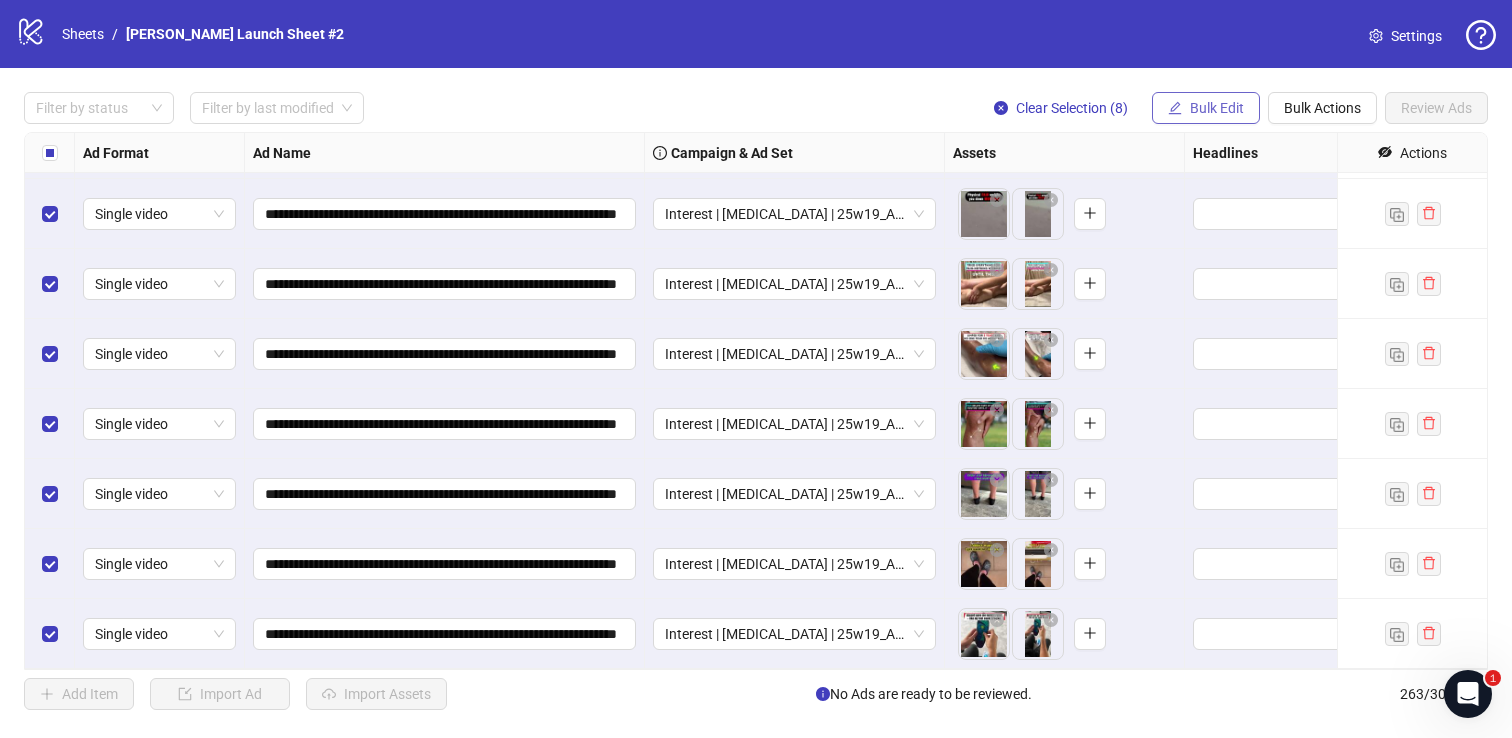 click on "Bulk Edit" at bounding box center [1217, 108] 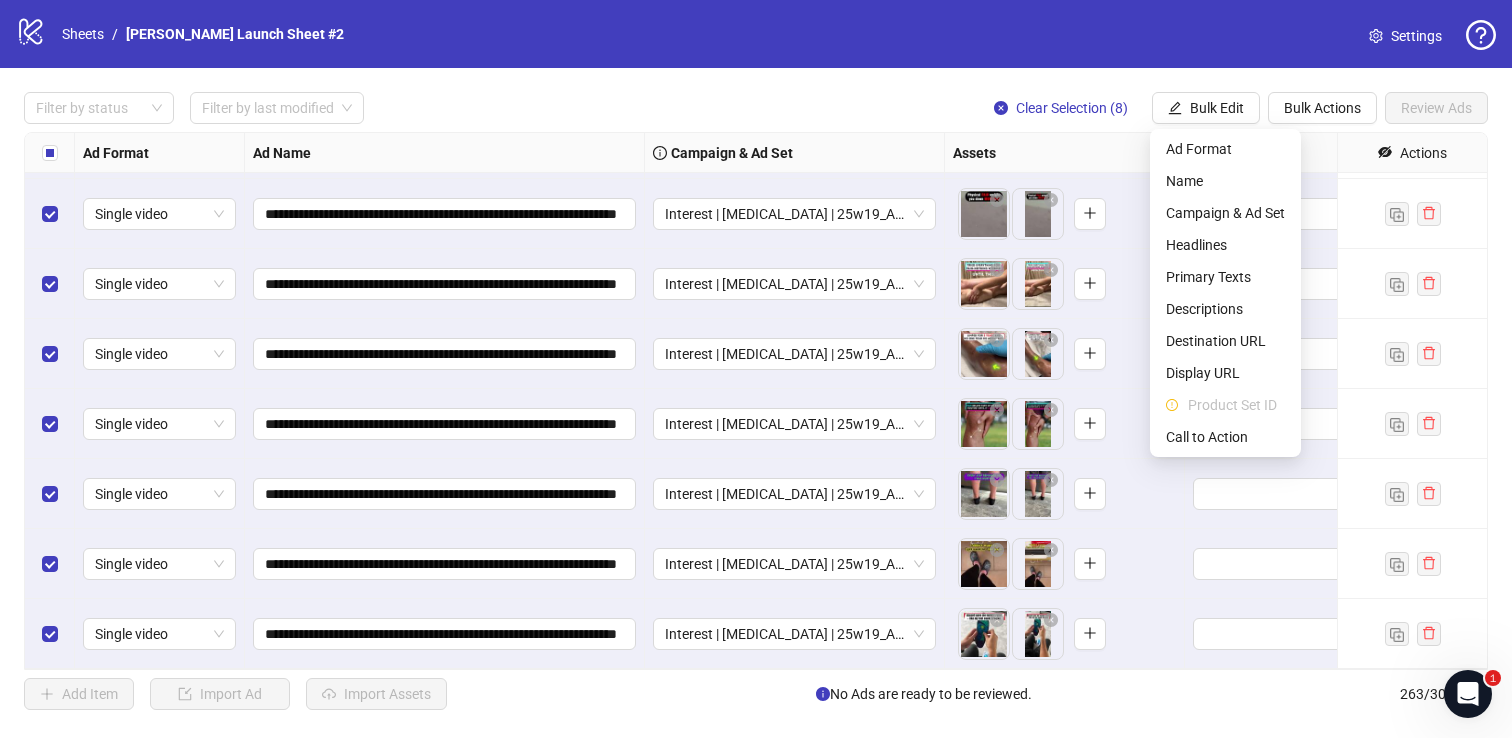 click on "Filter by status Filter by last modified Clear Selection (8) Bulk Edit Bulk Actions Review Ads" at bounding box center [756, 108] 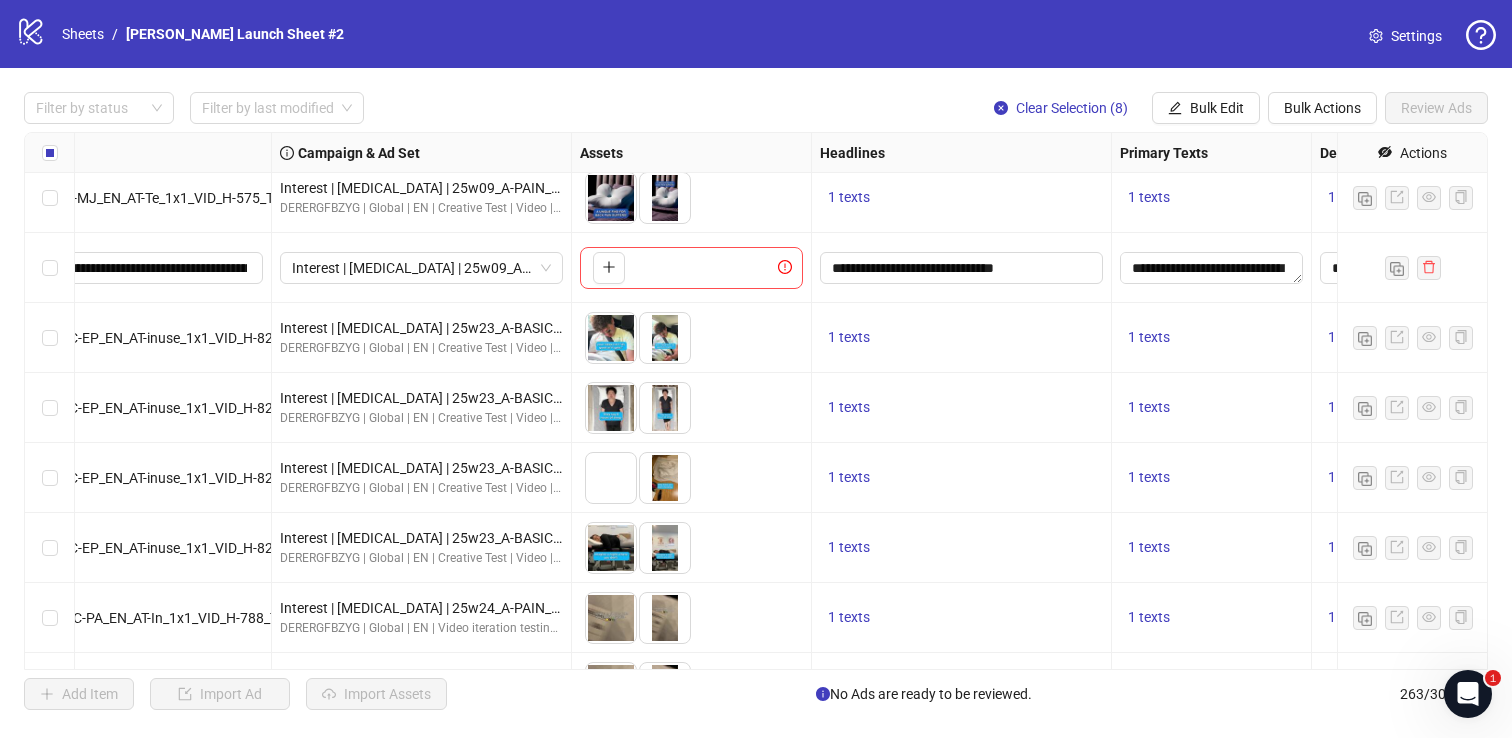 scroll, scrollTop: 14417, scrollLeft: 373, axis: both 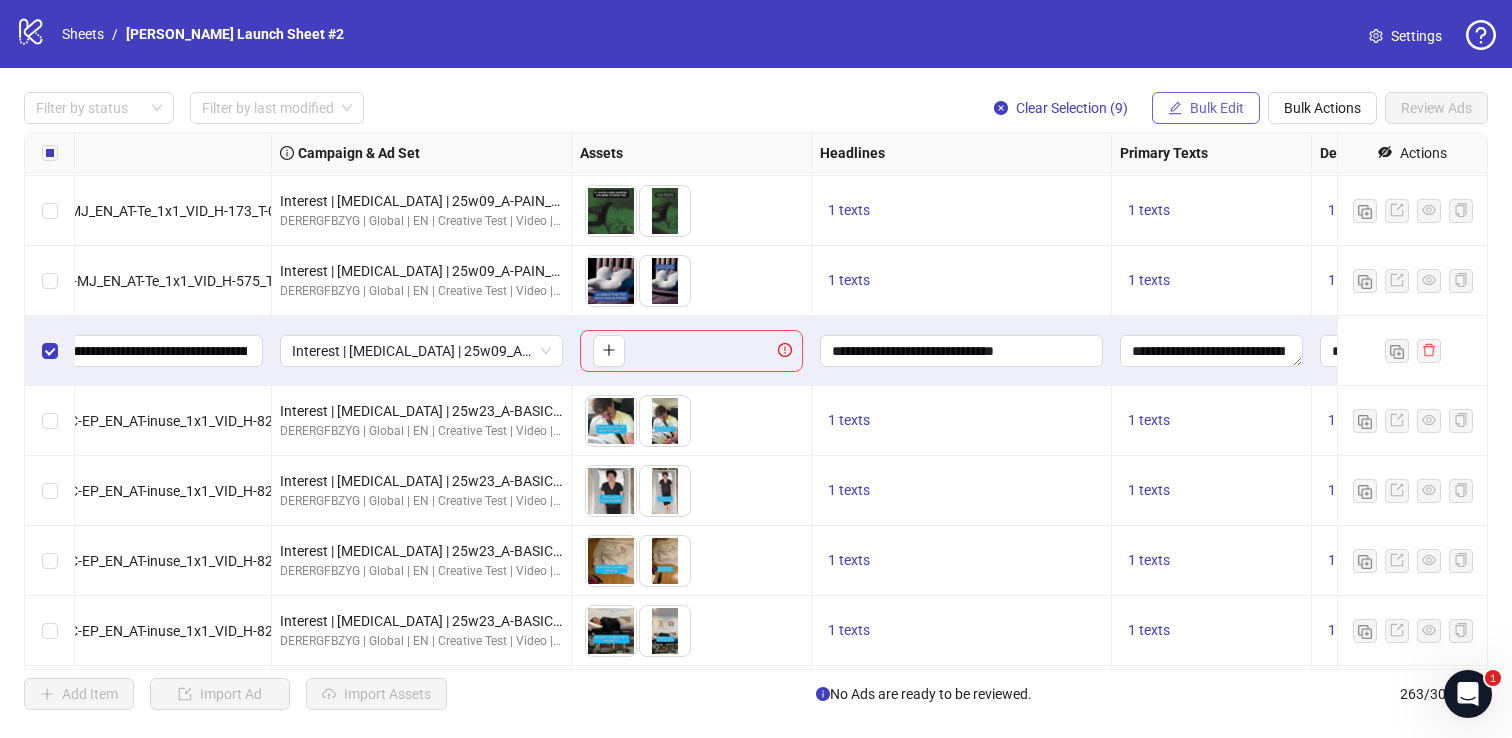 click on "Bulk Edit" at bounding box center [1206, 108] 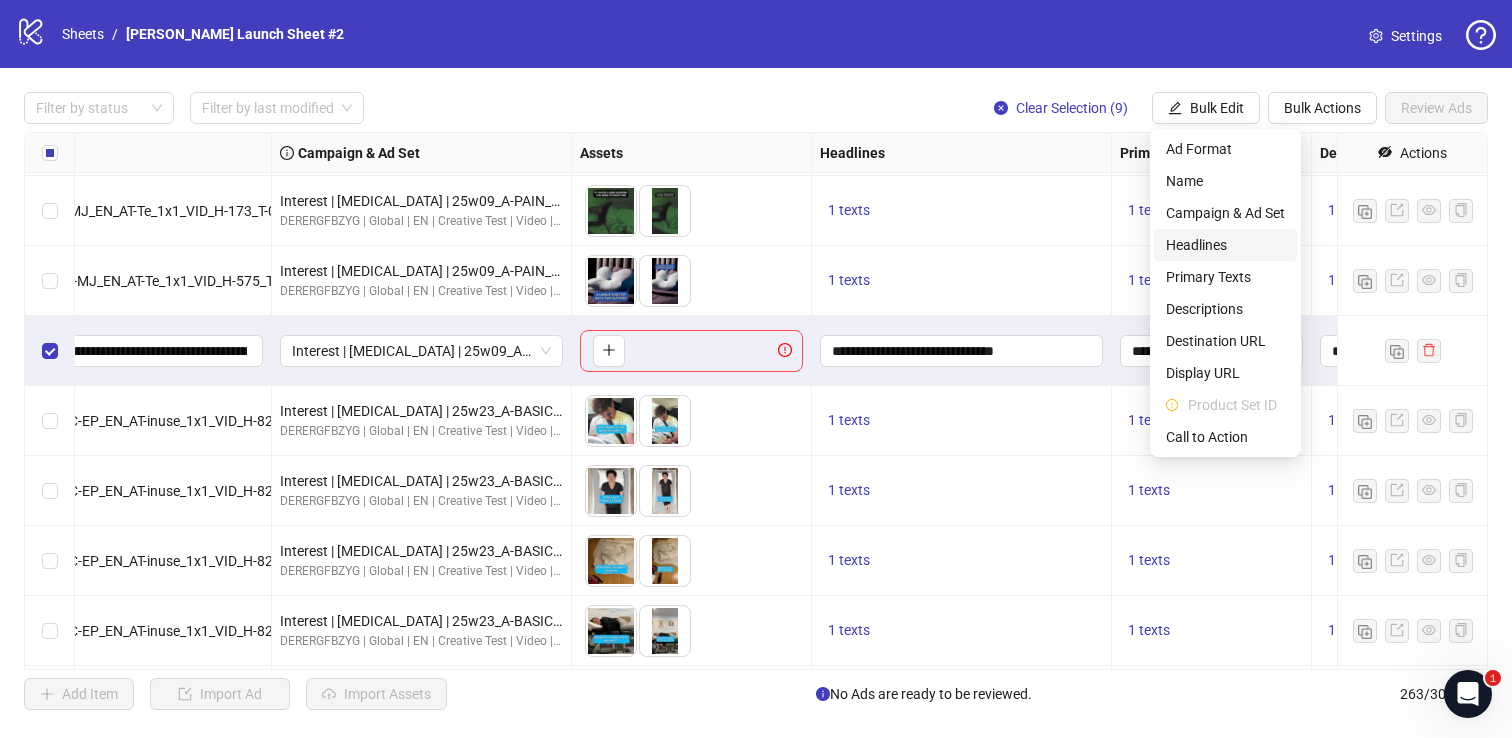 click on "Headlines" at bounding box center (1225, 245) 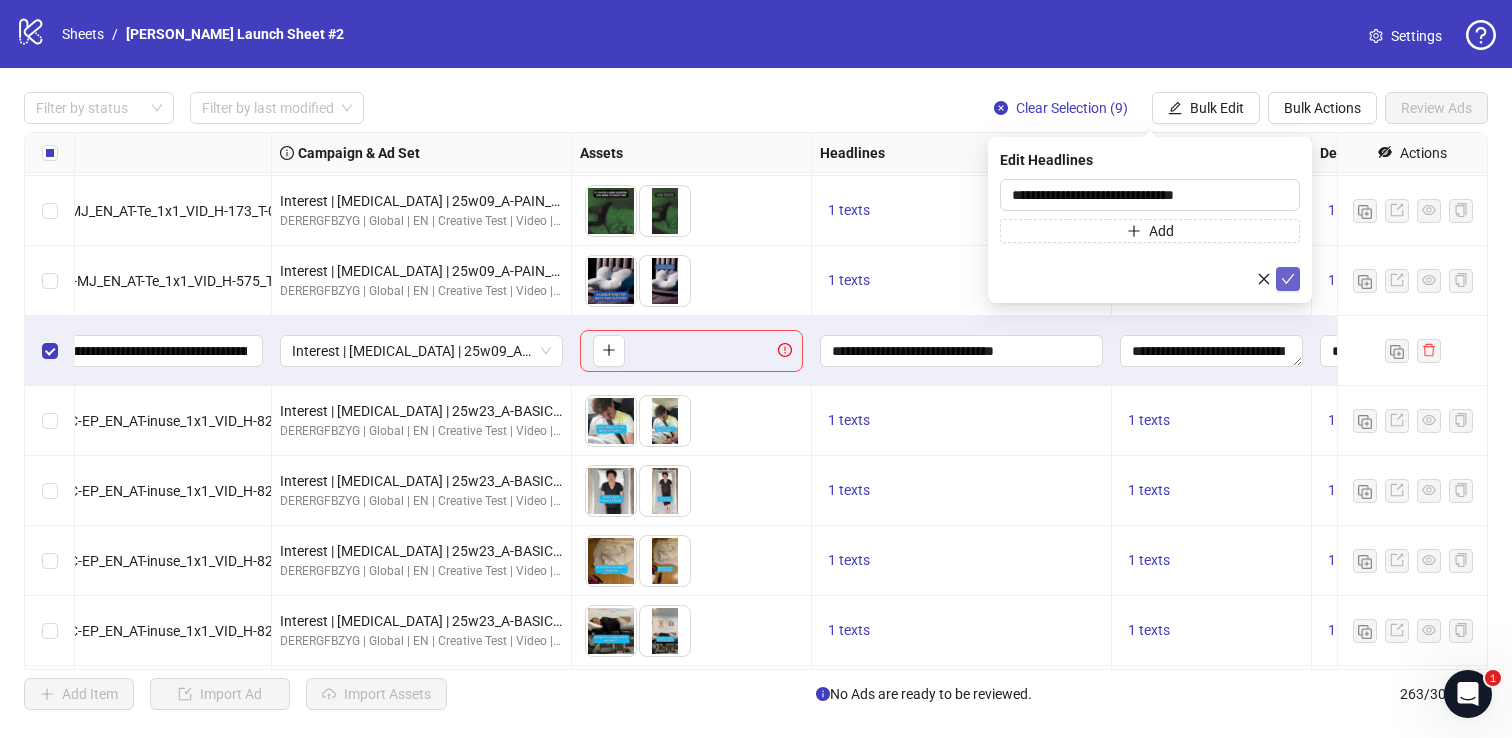 click 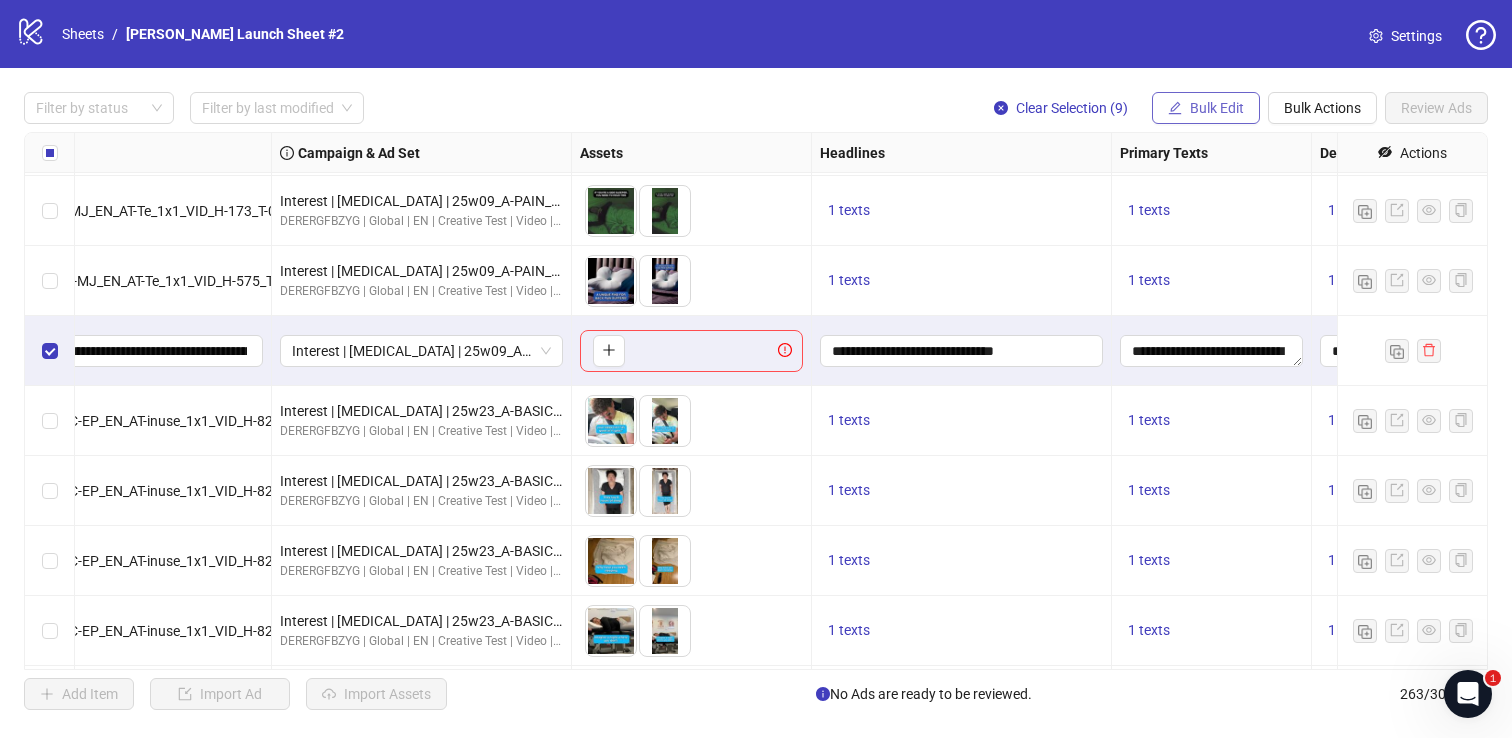 click on "Bulk Edit" at bounding box center [1217, 108] 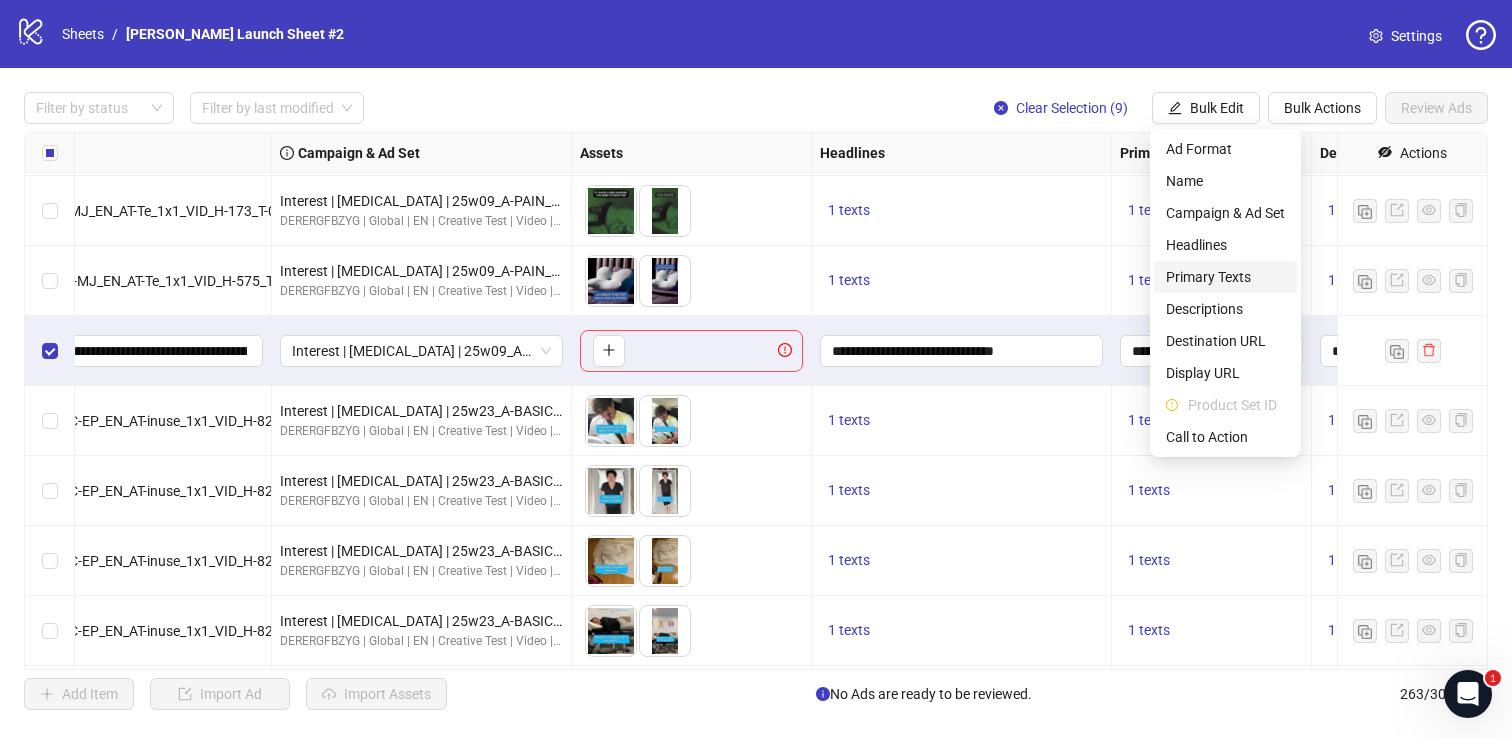 click on "Primary Texts" at bounding box center (1225, 277) 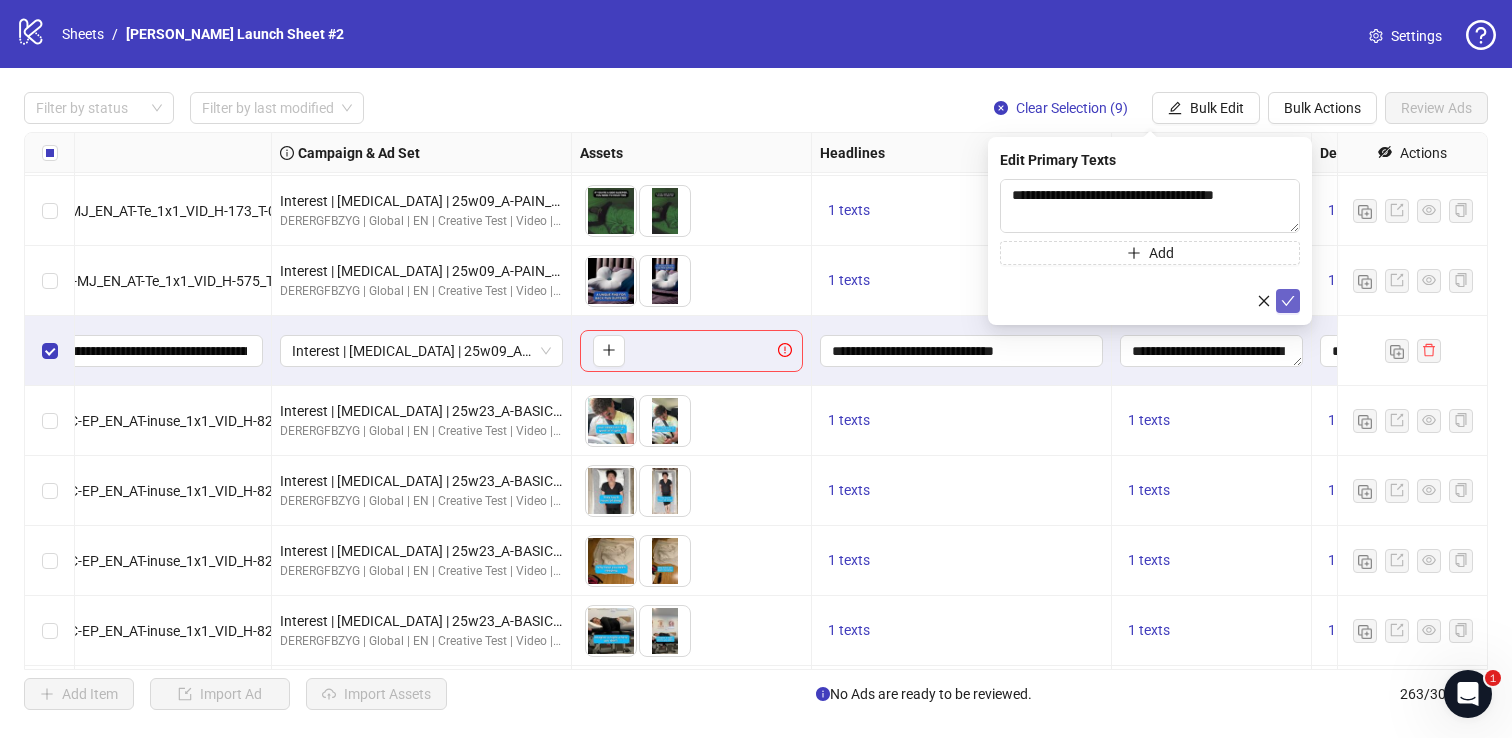 click 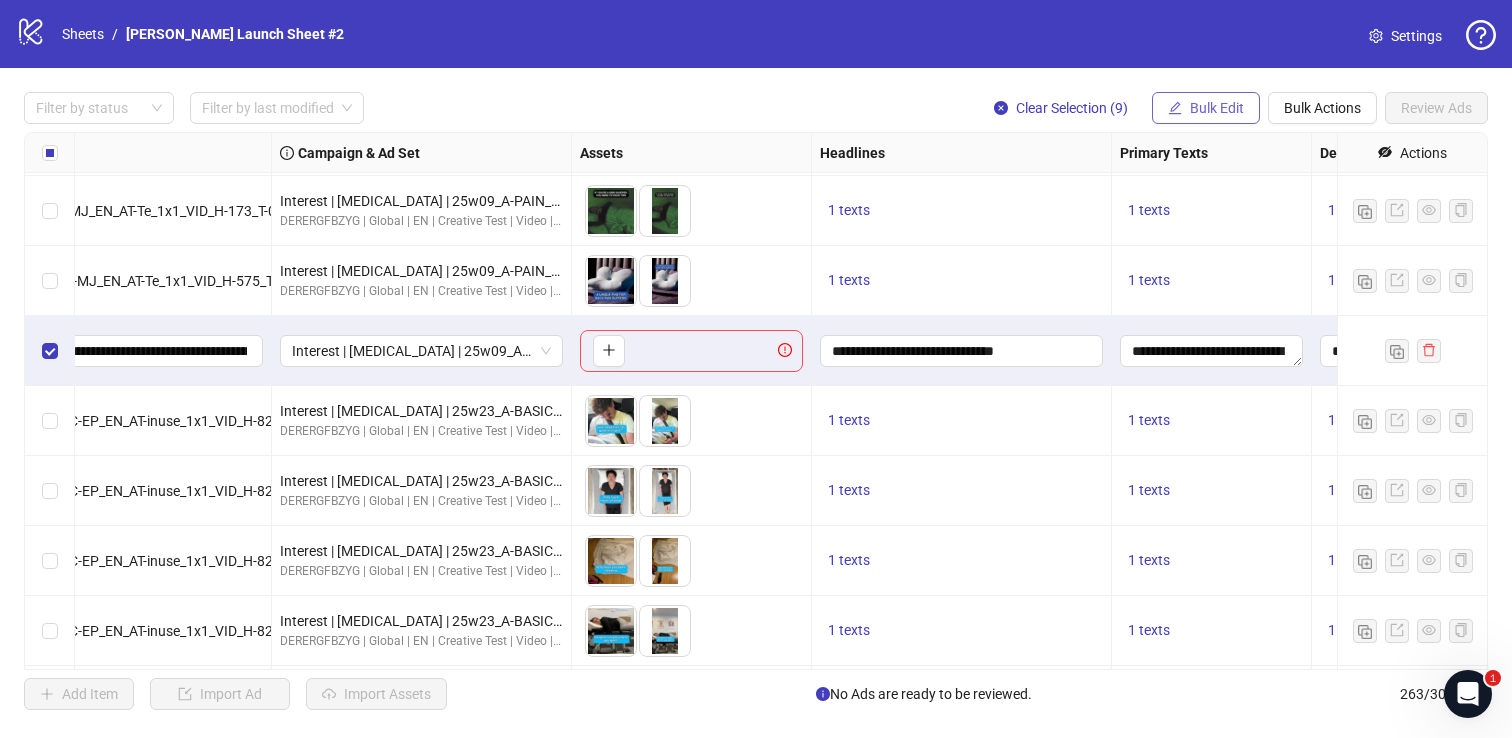 click on "Bulk Edit" at bounding box center (1206, 108) 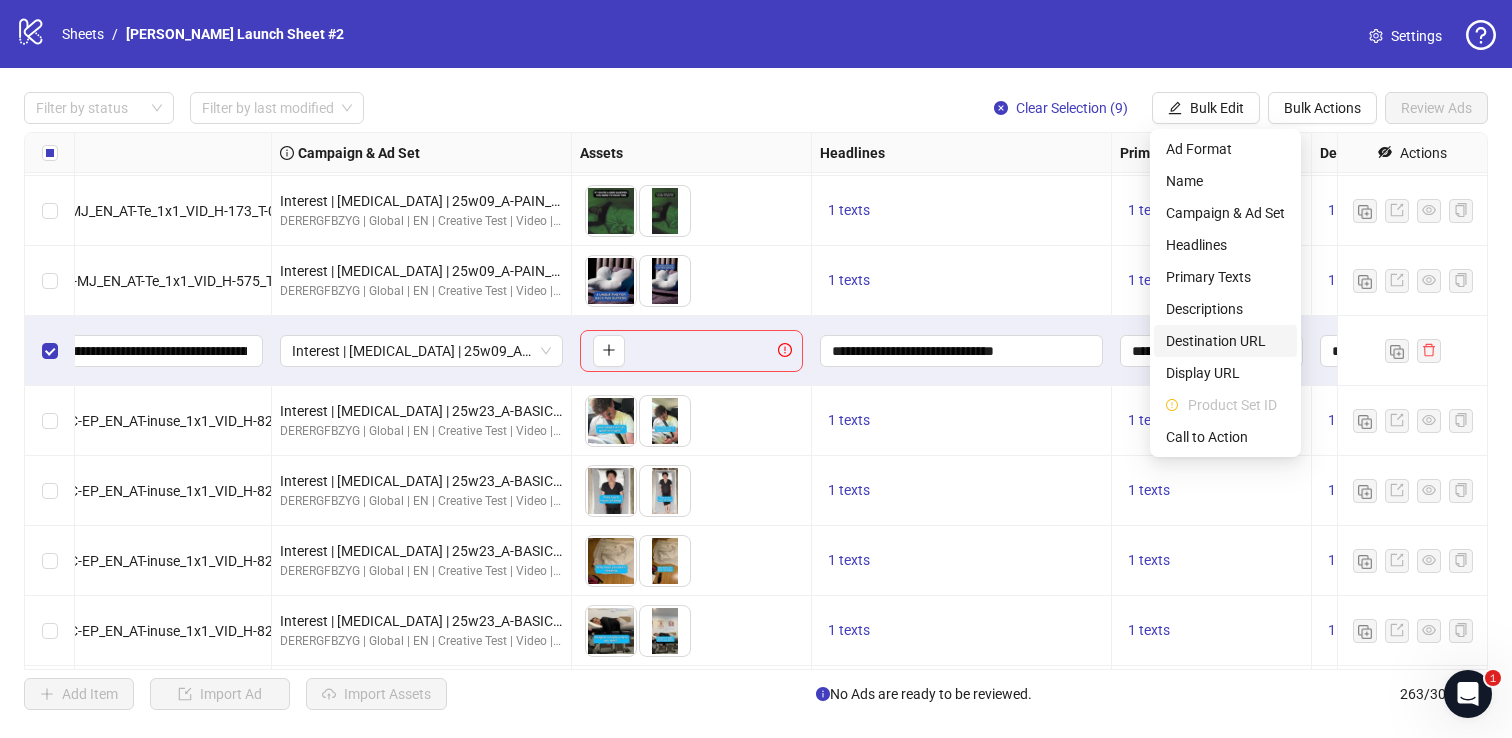 click on "Destination URL" at bounding box center (1225, 341) 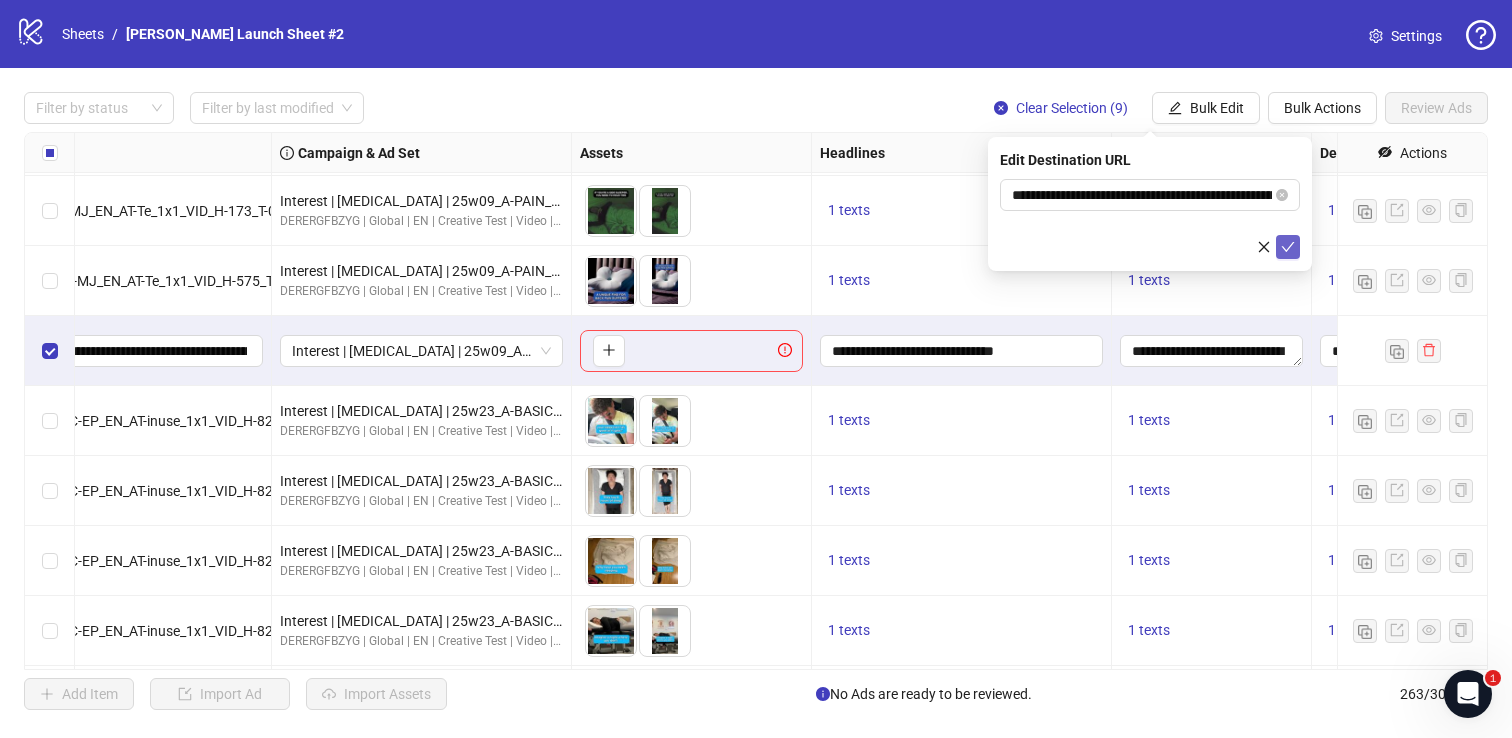 click at bounding box center (1288, 247) 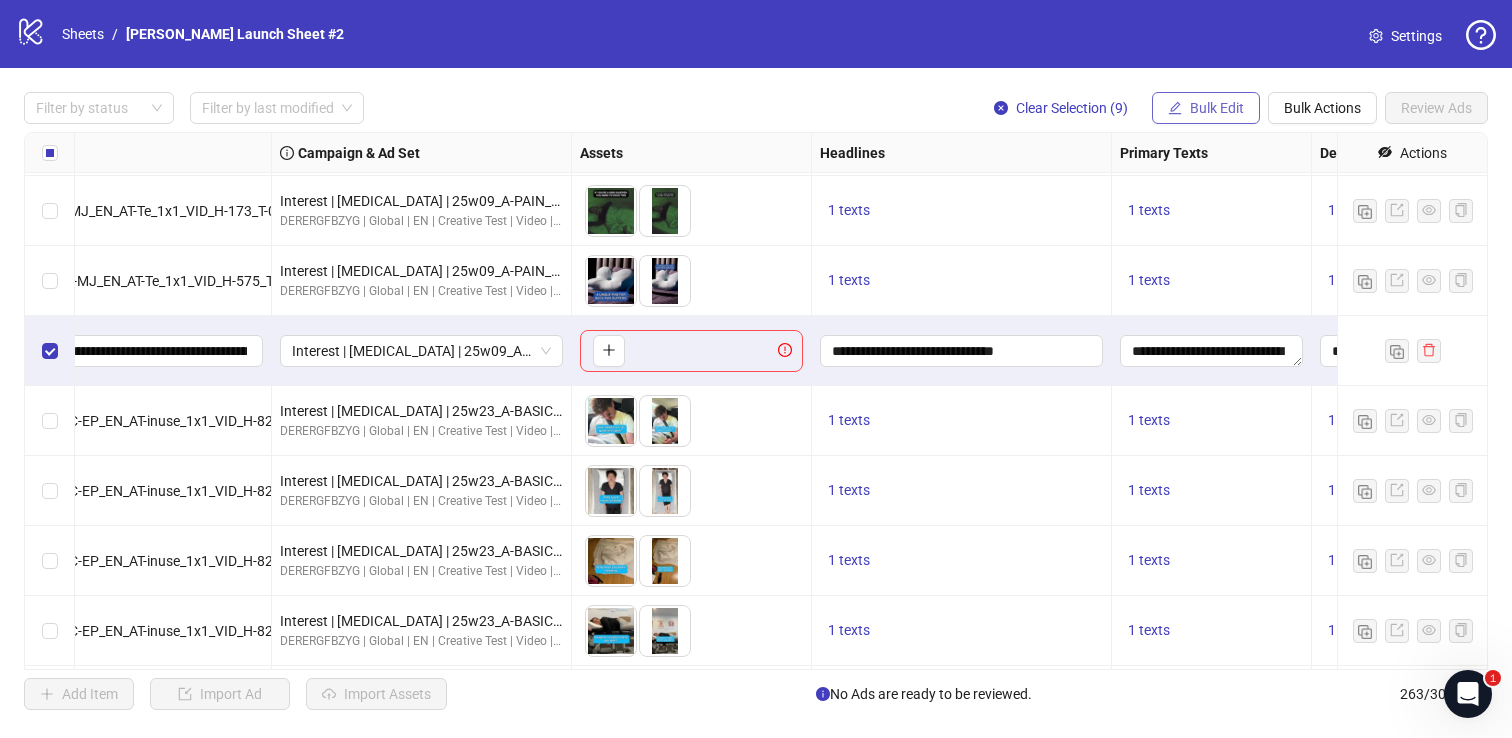 click on "Bulk Edit" at bounding box center [1217, 108] 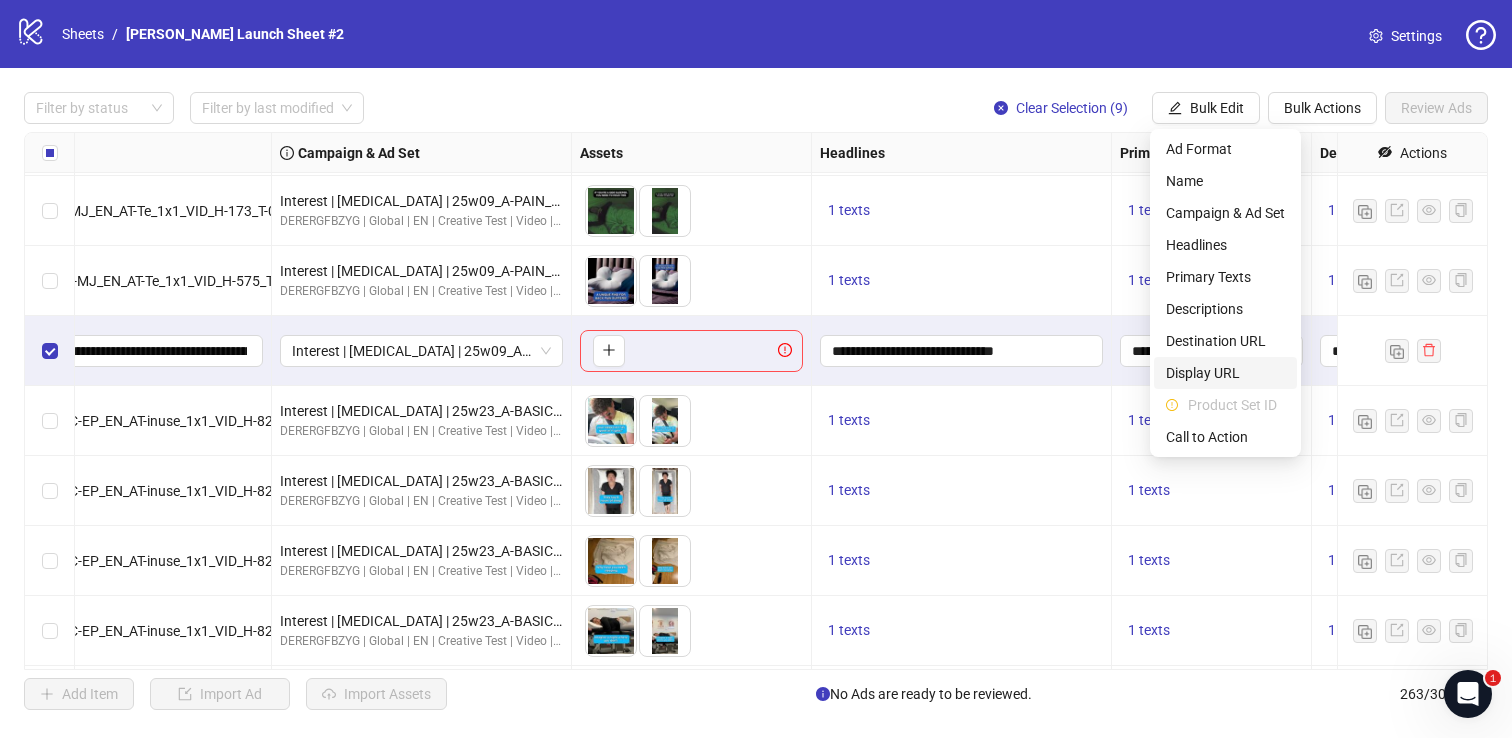 click on "Display URL" at bounding box center [1225, 373] 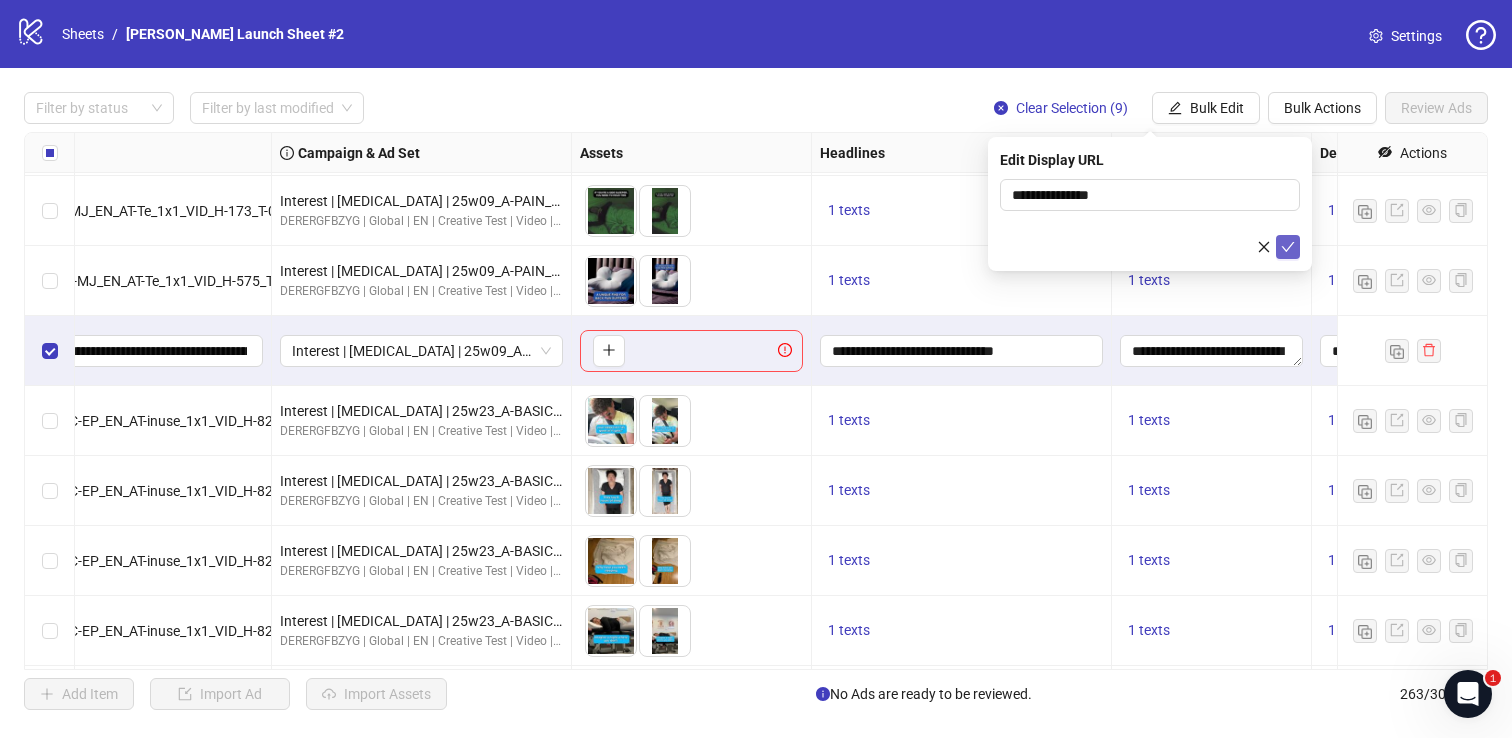 click 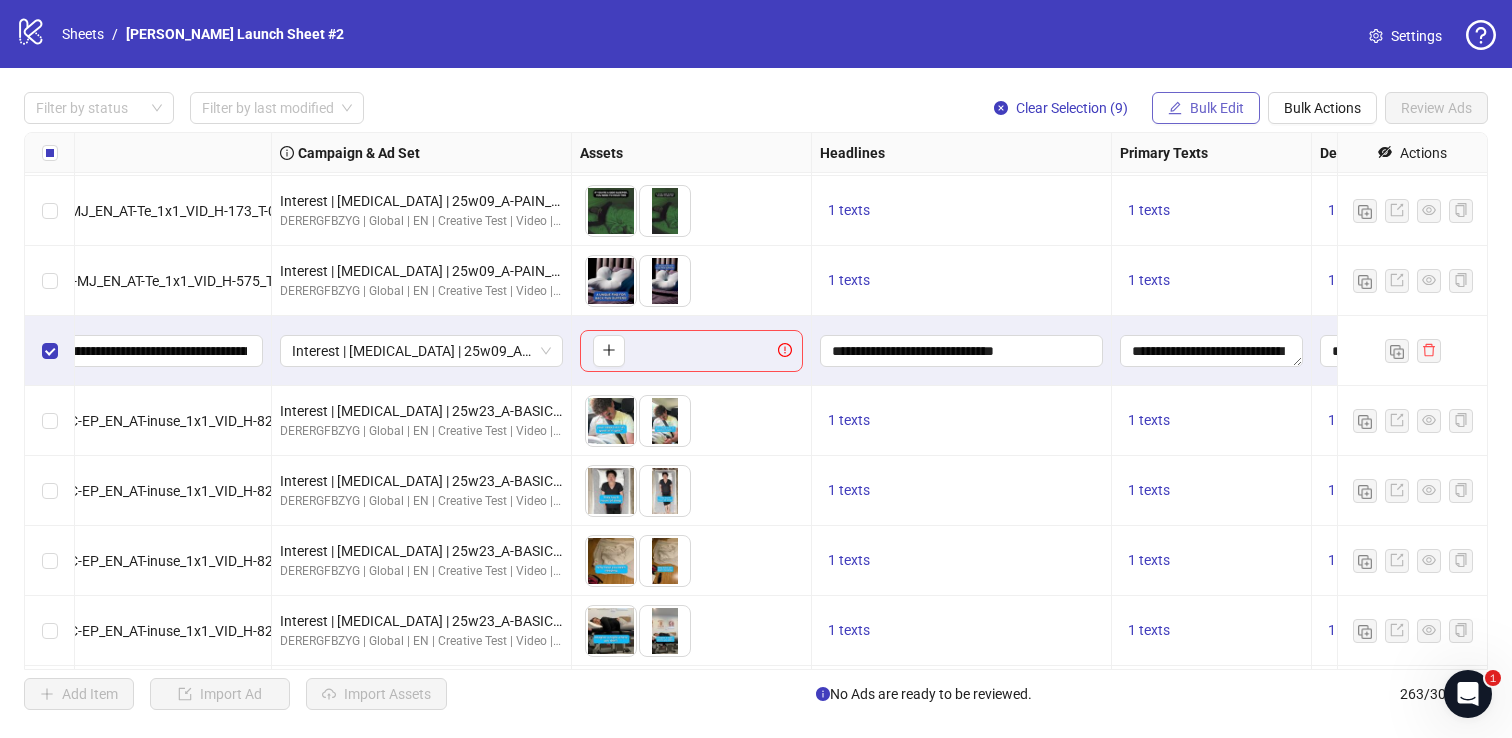 click on "Bulk Edit" at bounding box center [1217, 108] 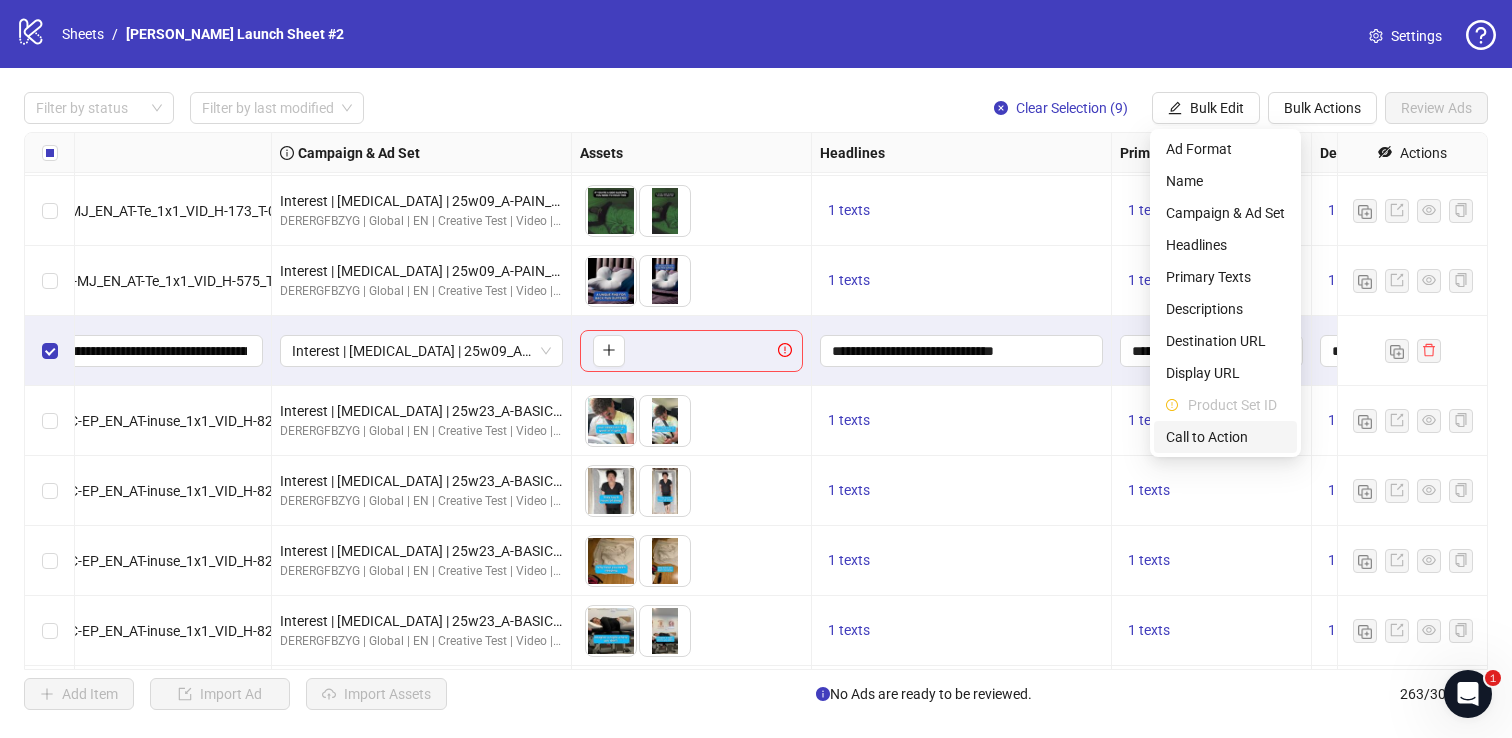 click on "Call to Action" at bounding box center [1225, 437] 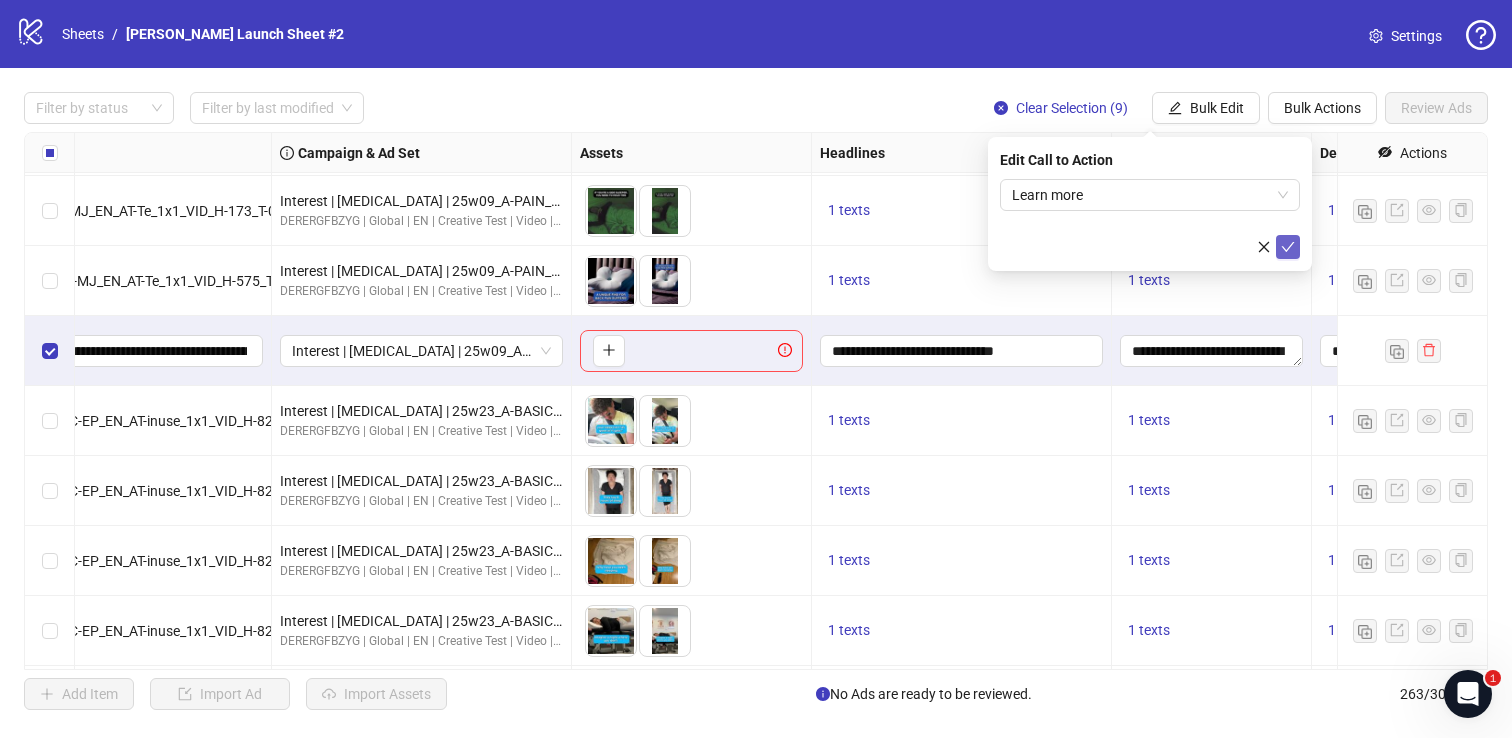 click at bounding box center (1288, 247) 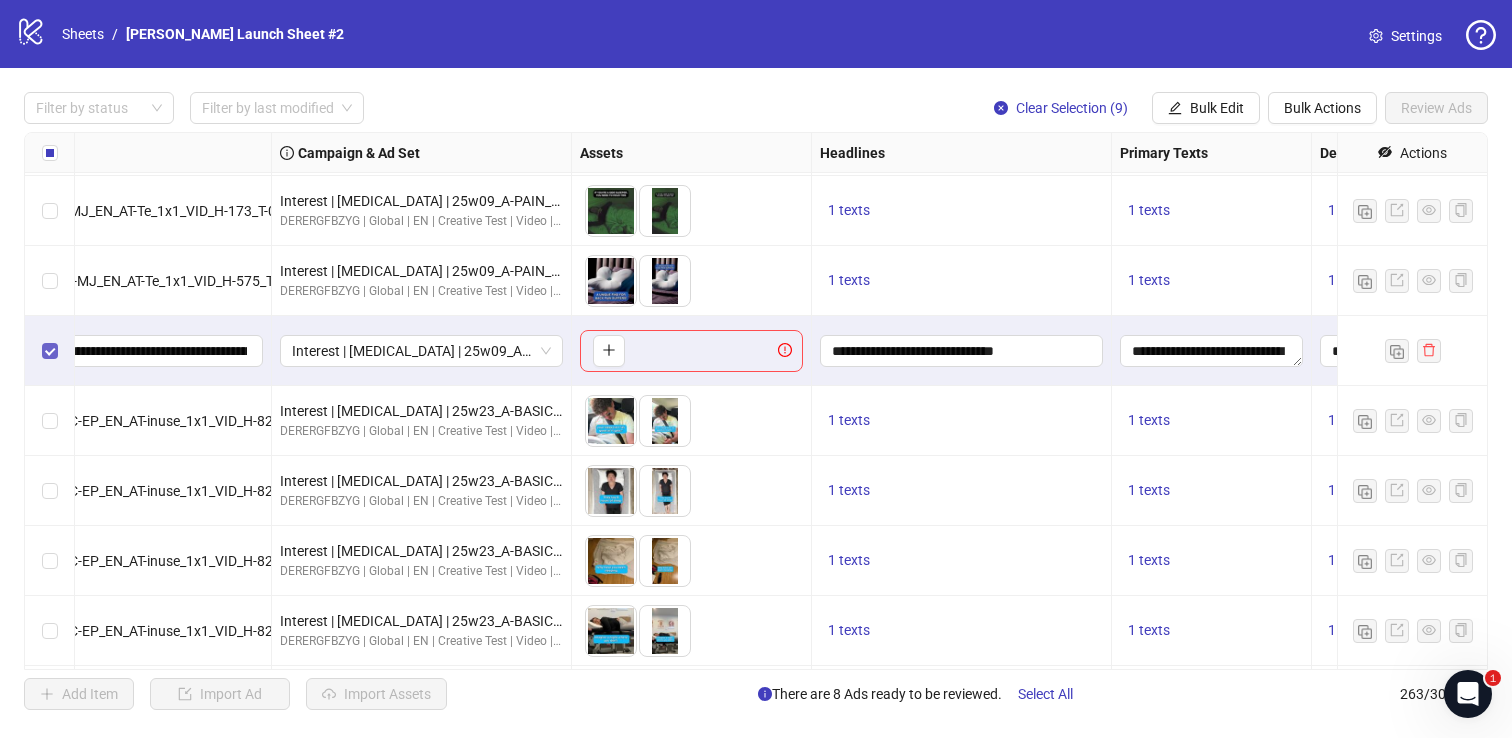 click at bounding box center [50, 351] 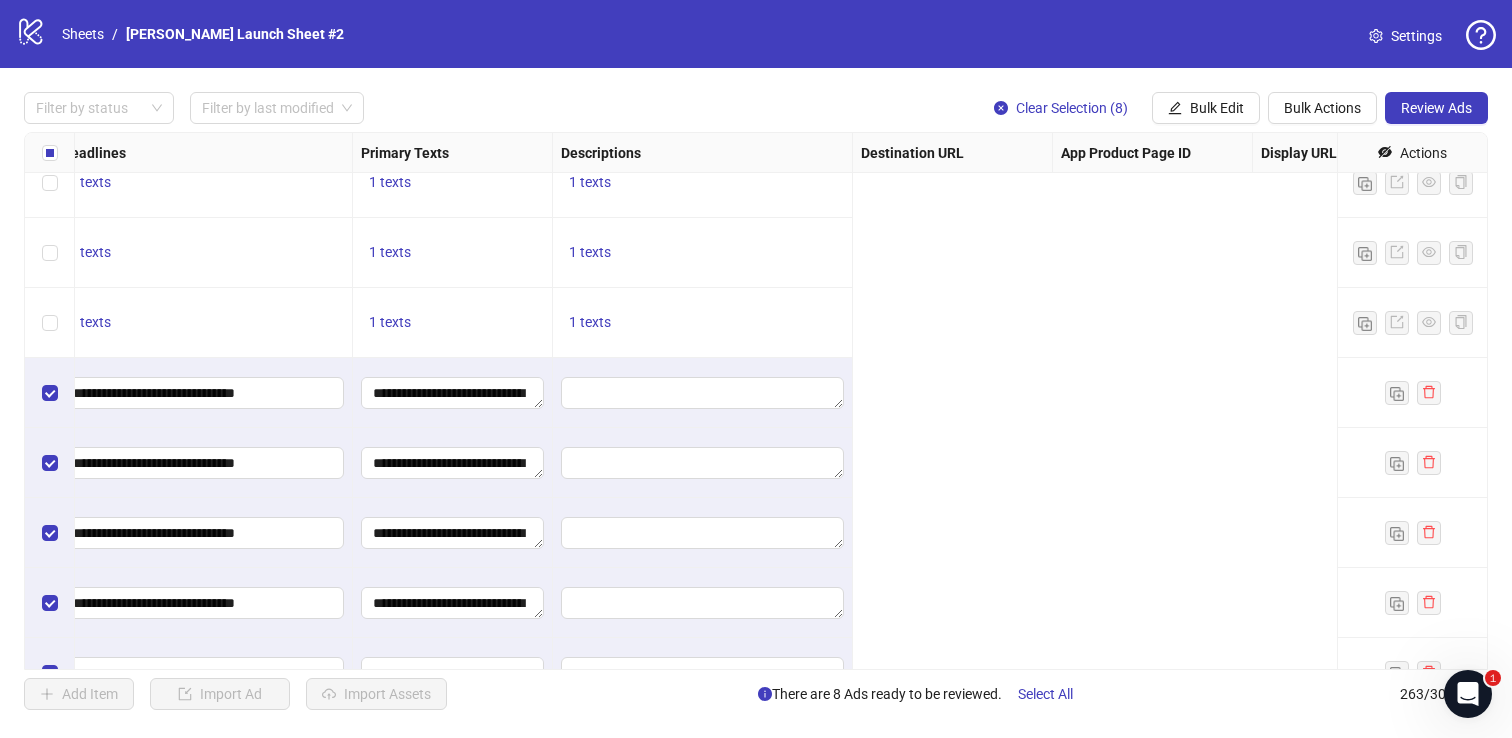 scroll, scrollTop: 17665, scrollLeft: 0, axis: vertical 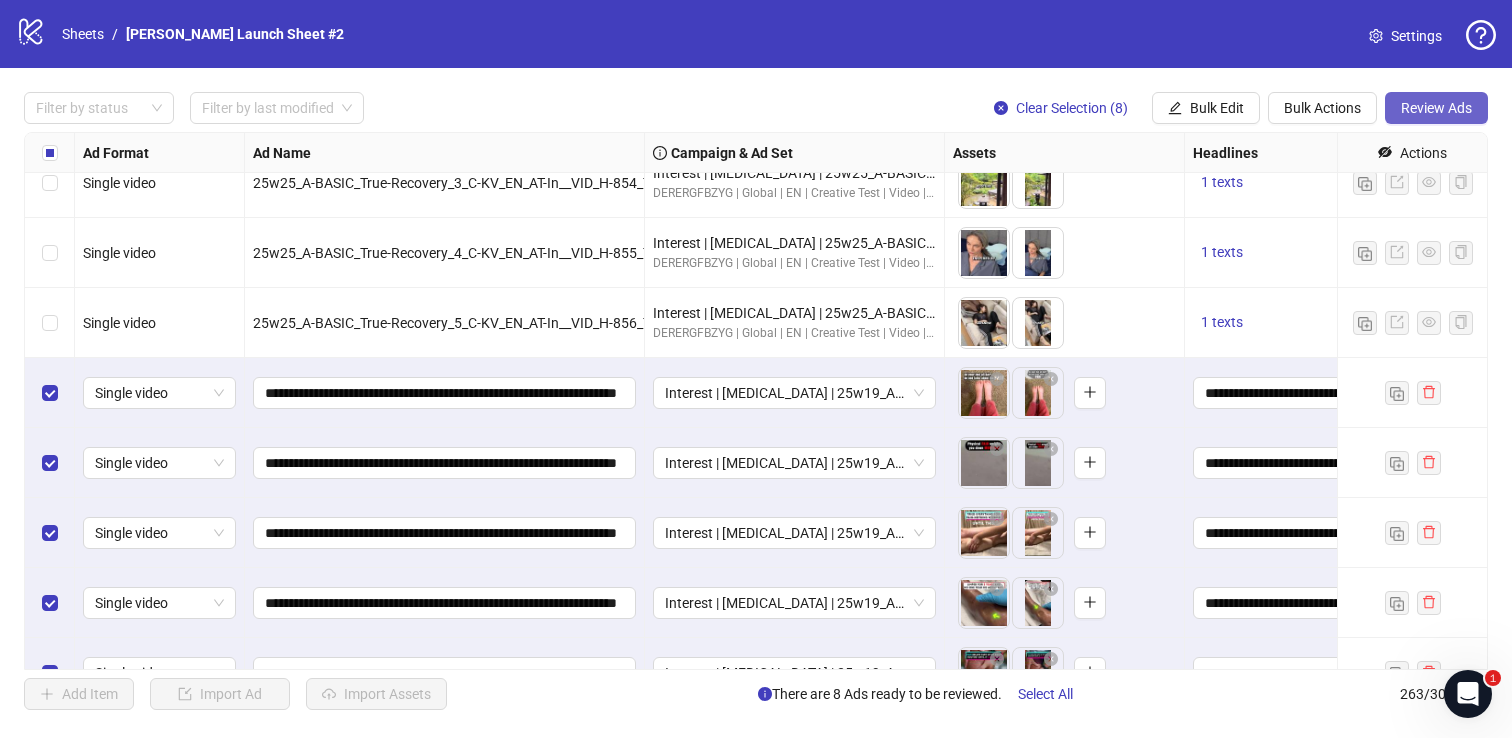 click on "Review Ads" at bounding box center (1436, 108) 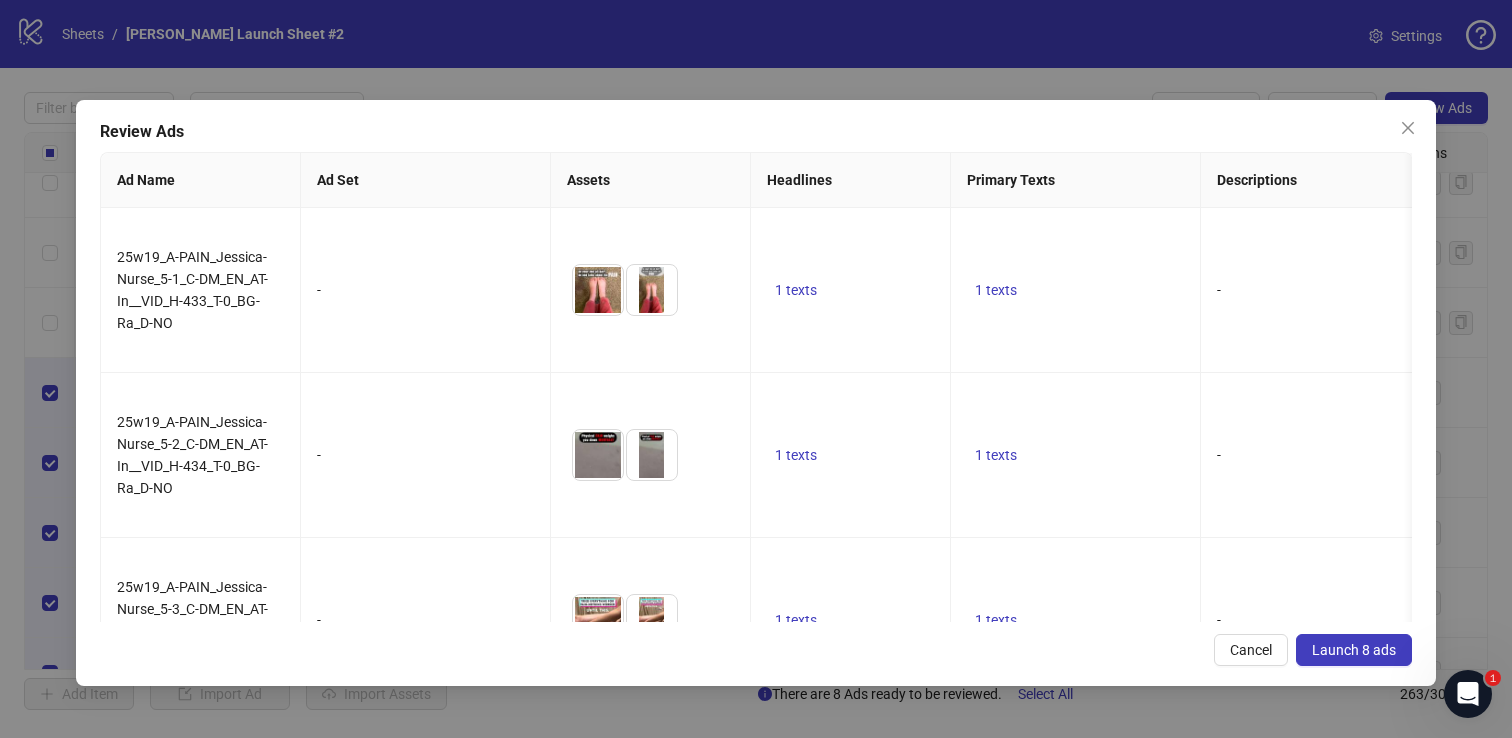 click on "Launch 8 ads" at bounding box center (1354, 650) 